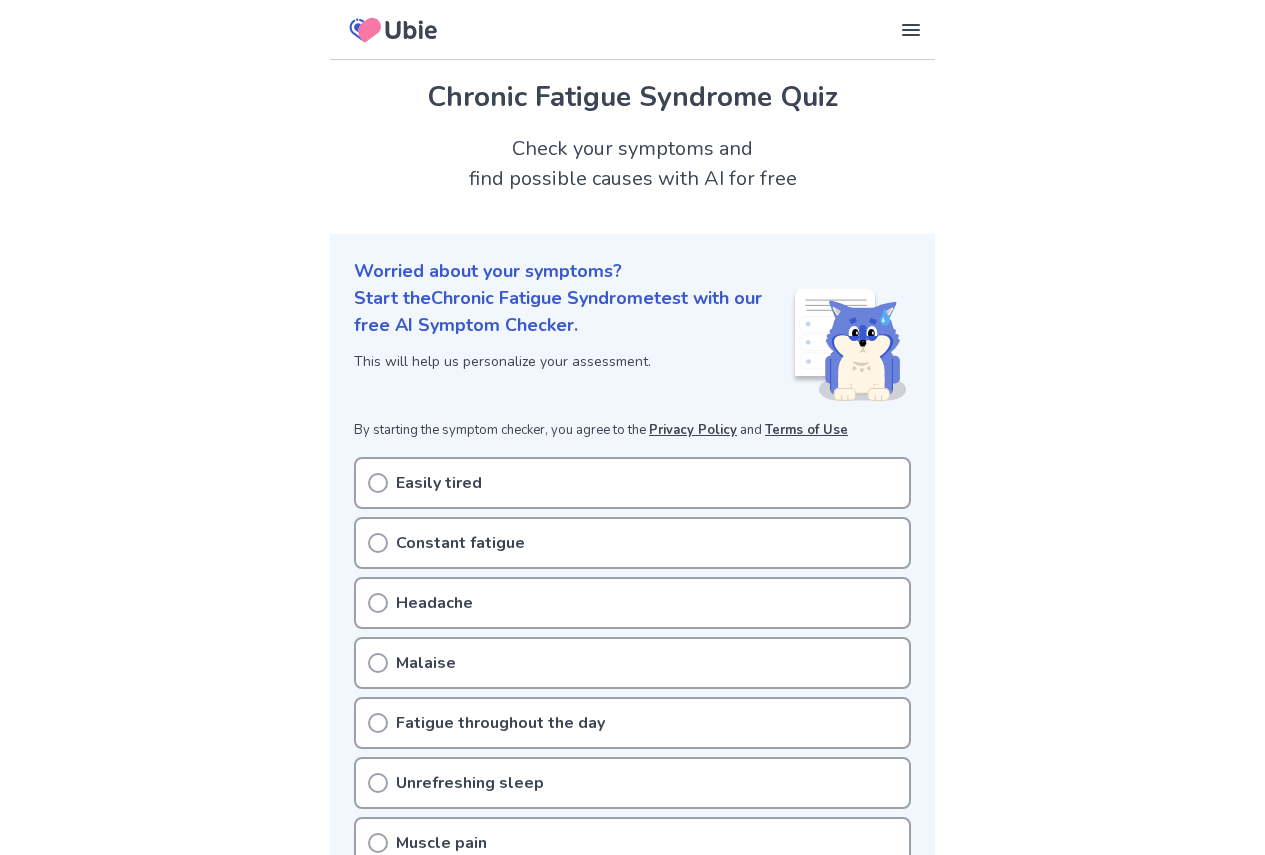 scroll, scrollTop: 0, scrollLeft: 0, axis: both 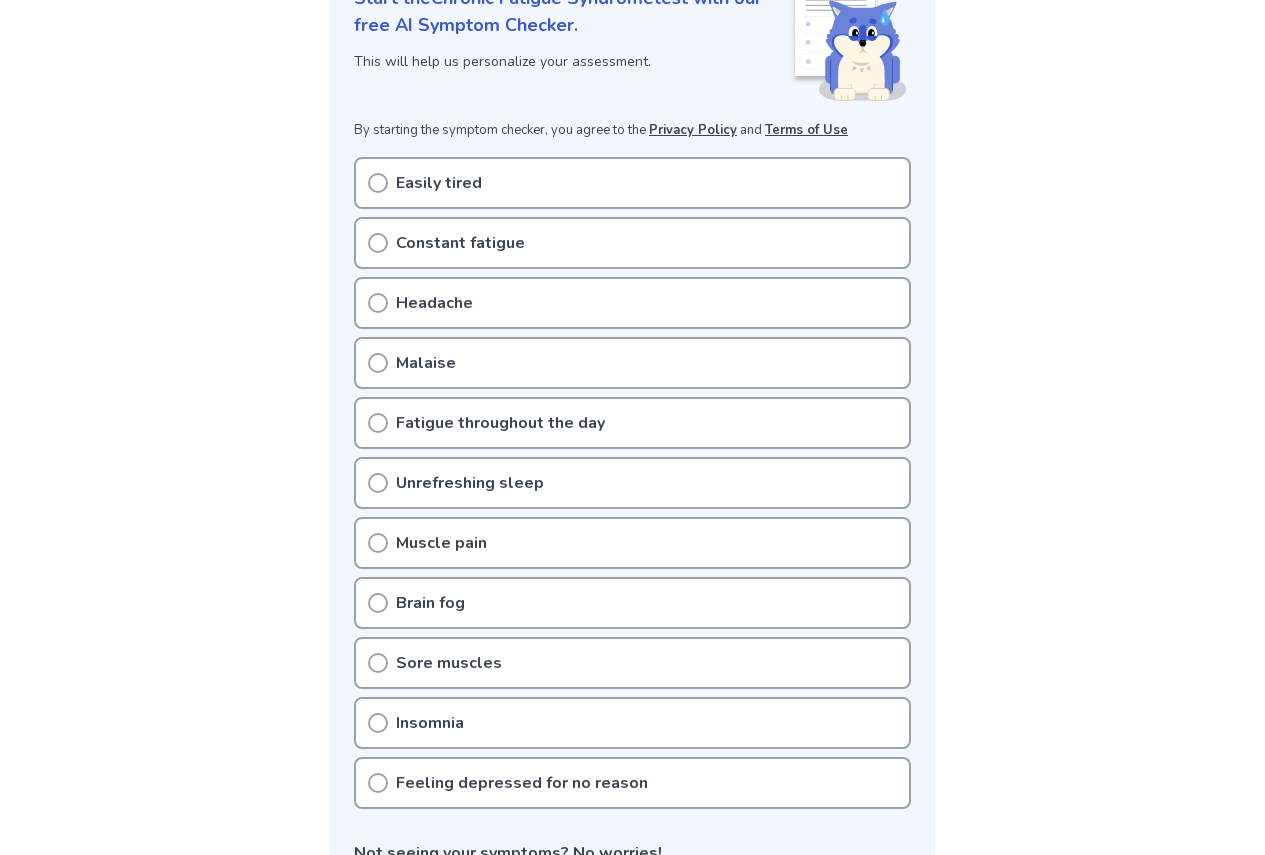 click 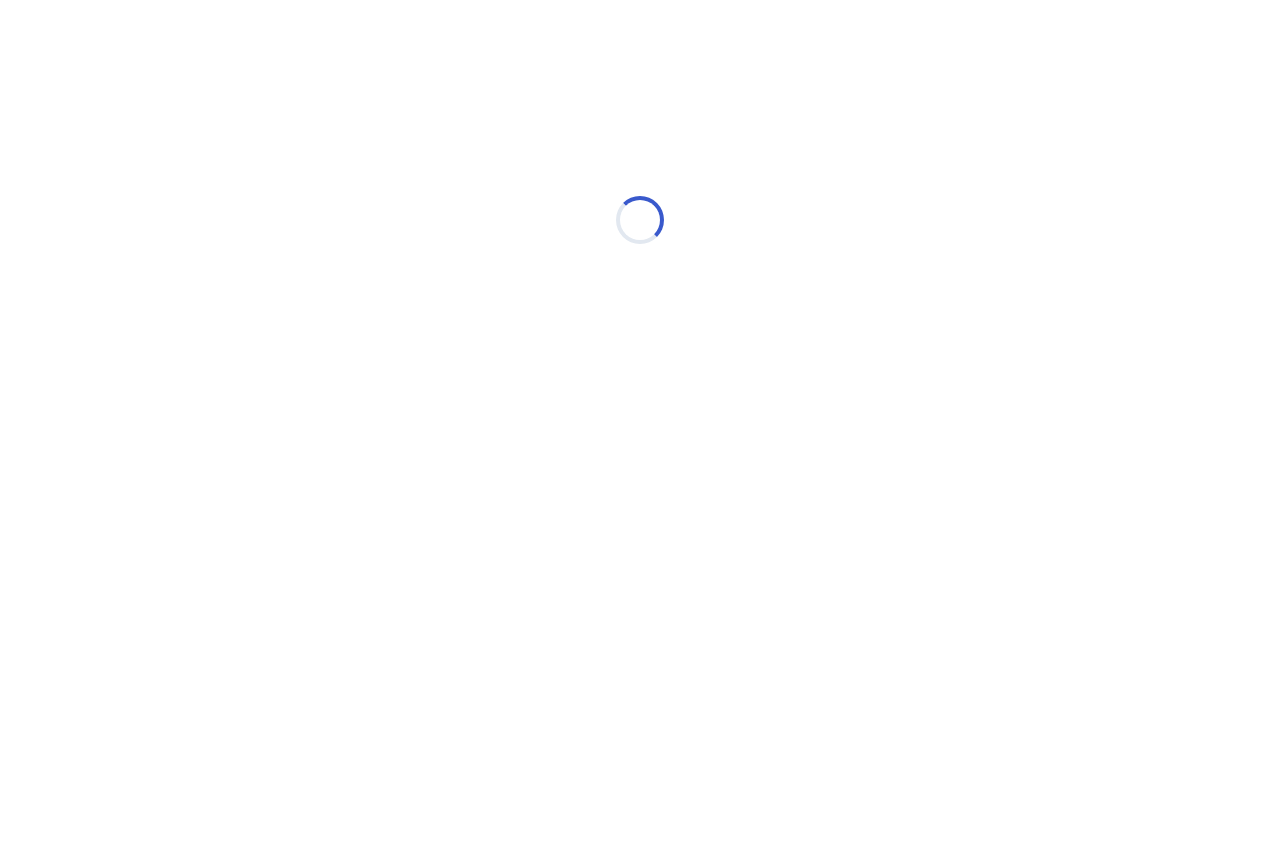 scroll, scrollTop: 0, scrollLeft: 0, axis: both 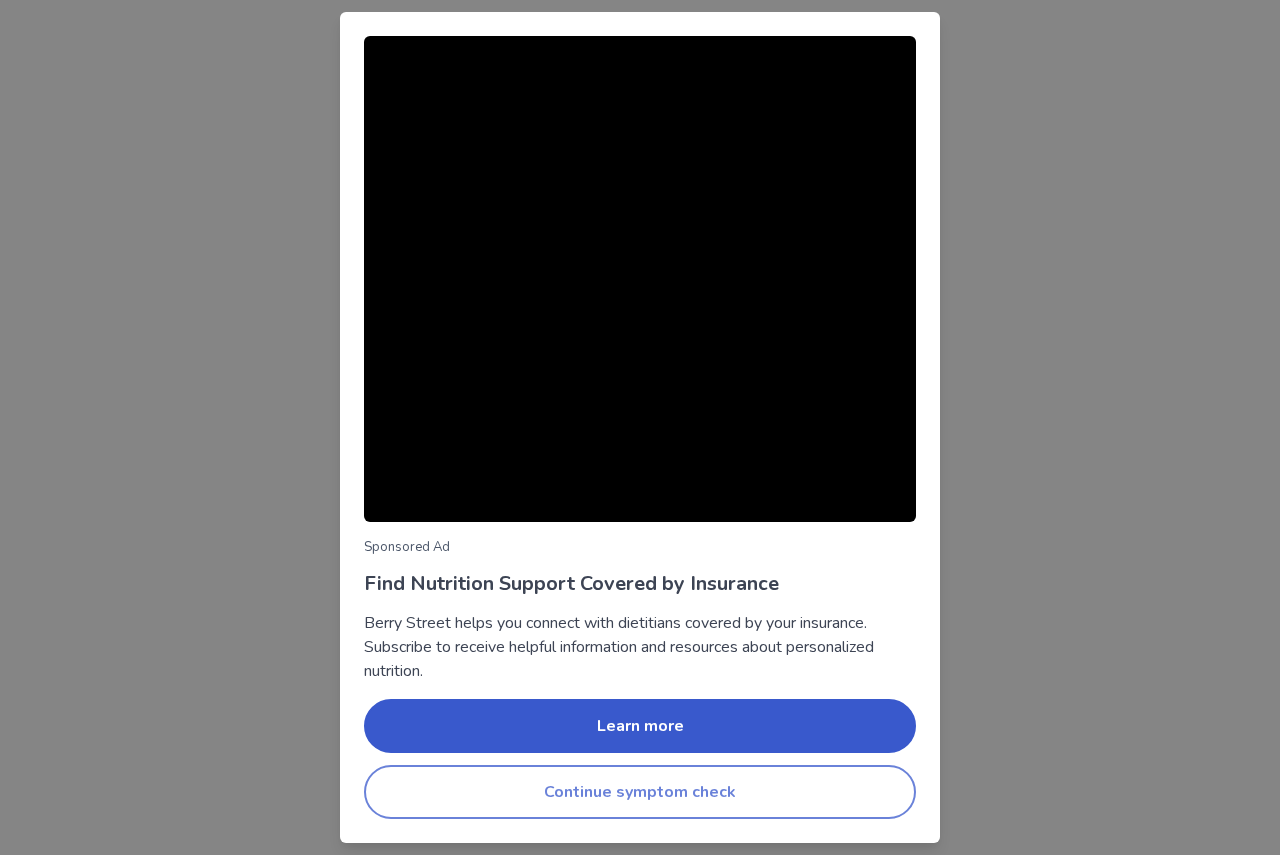 click on "Continue symptom check" at bounding box center [640, 792] 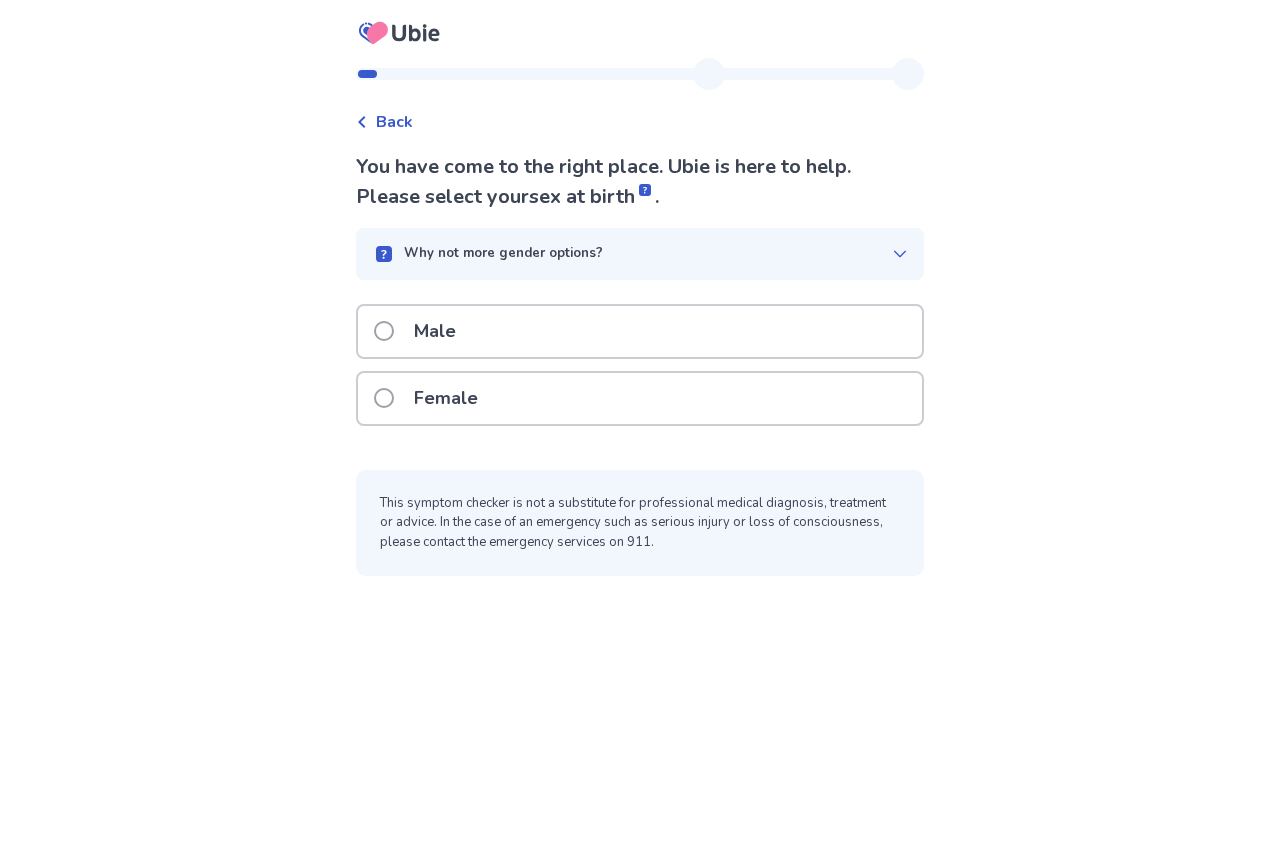 click on "Female" at bounding box center (446, 398) 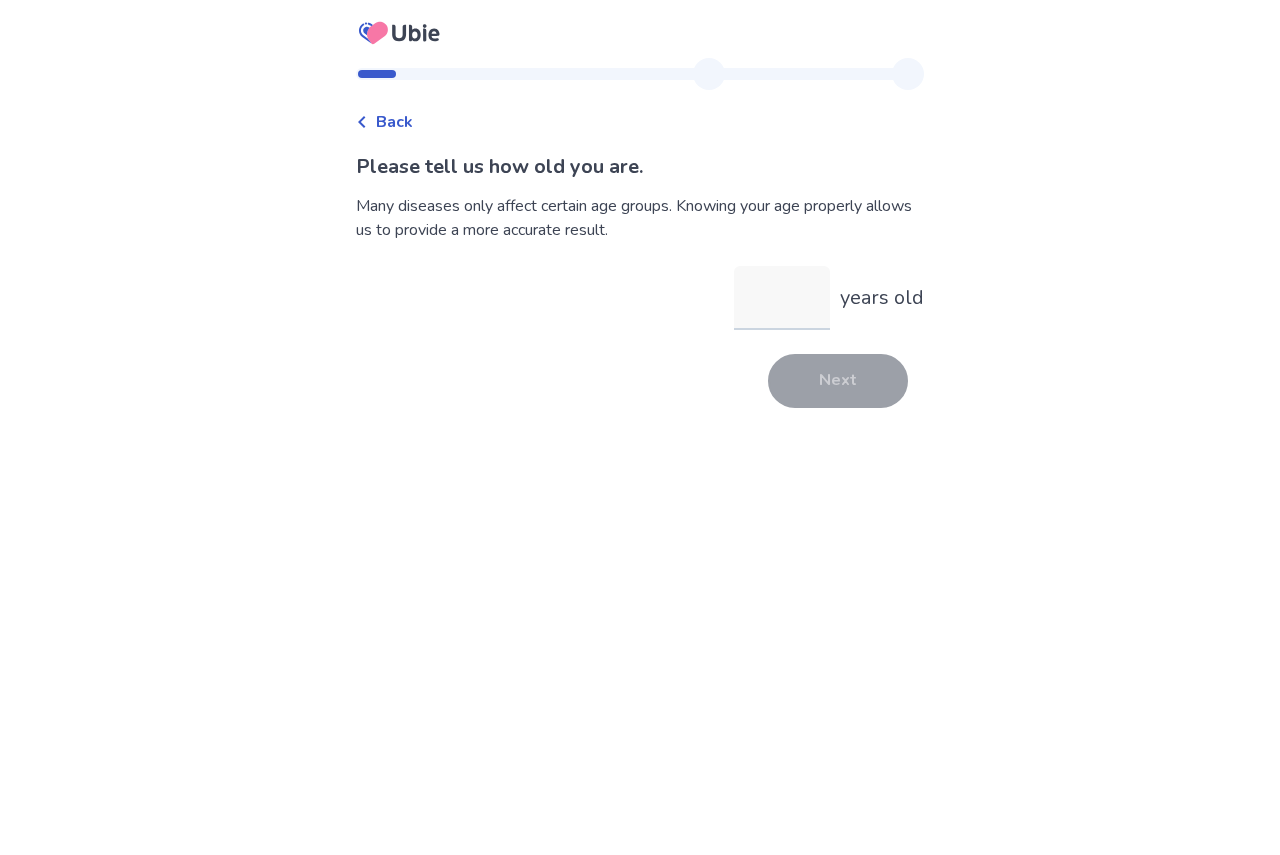 click on "years old" at bounding box center (782, 298) 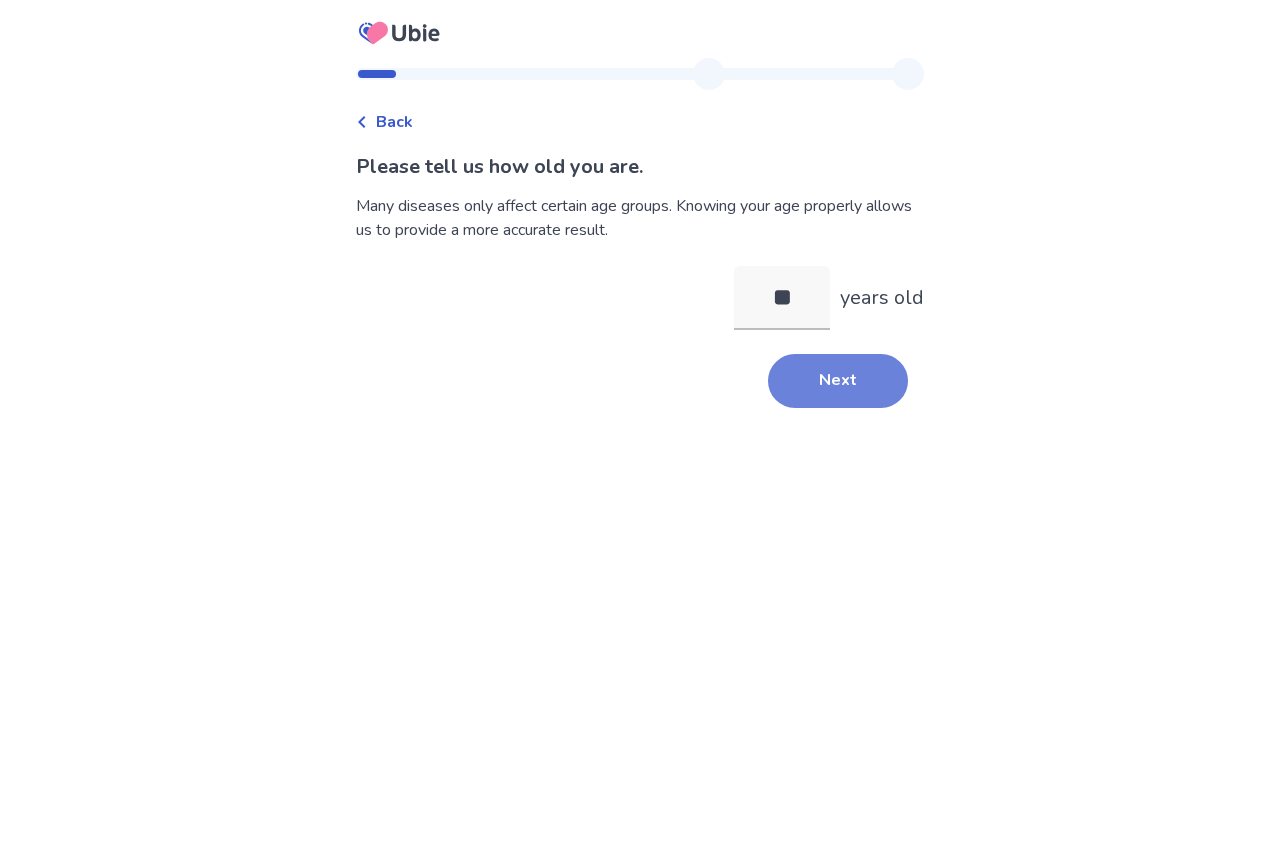 type on "**" 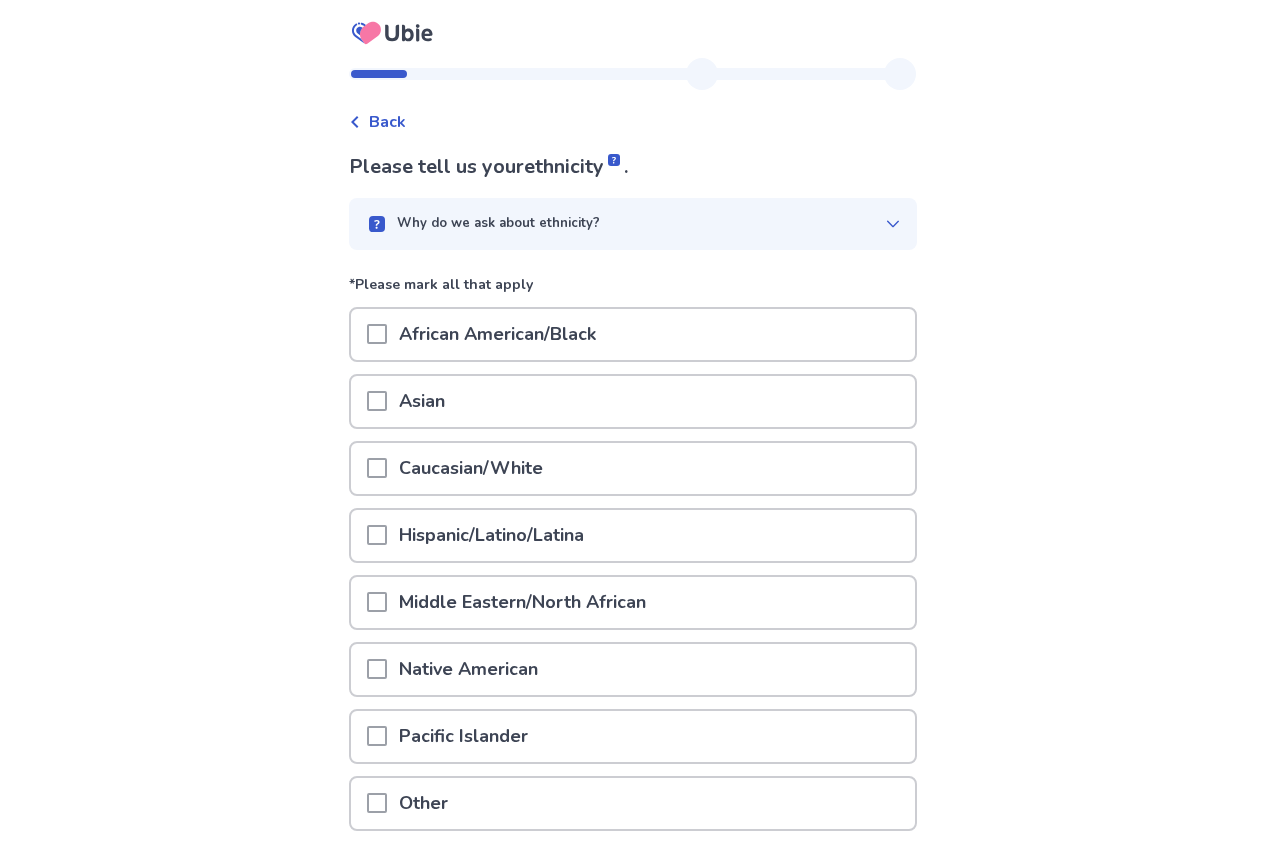 click at bounding box center [377, 468] 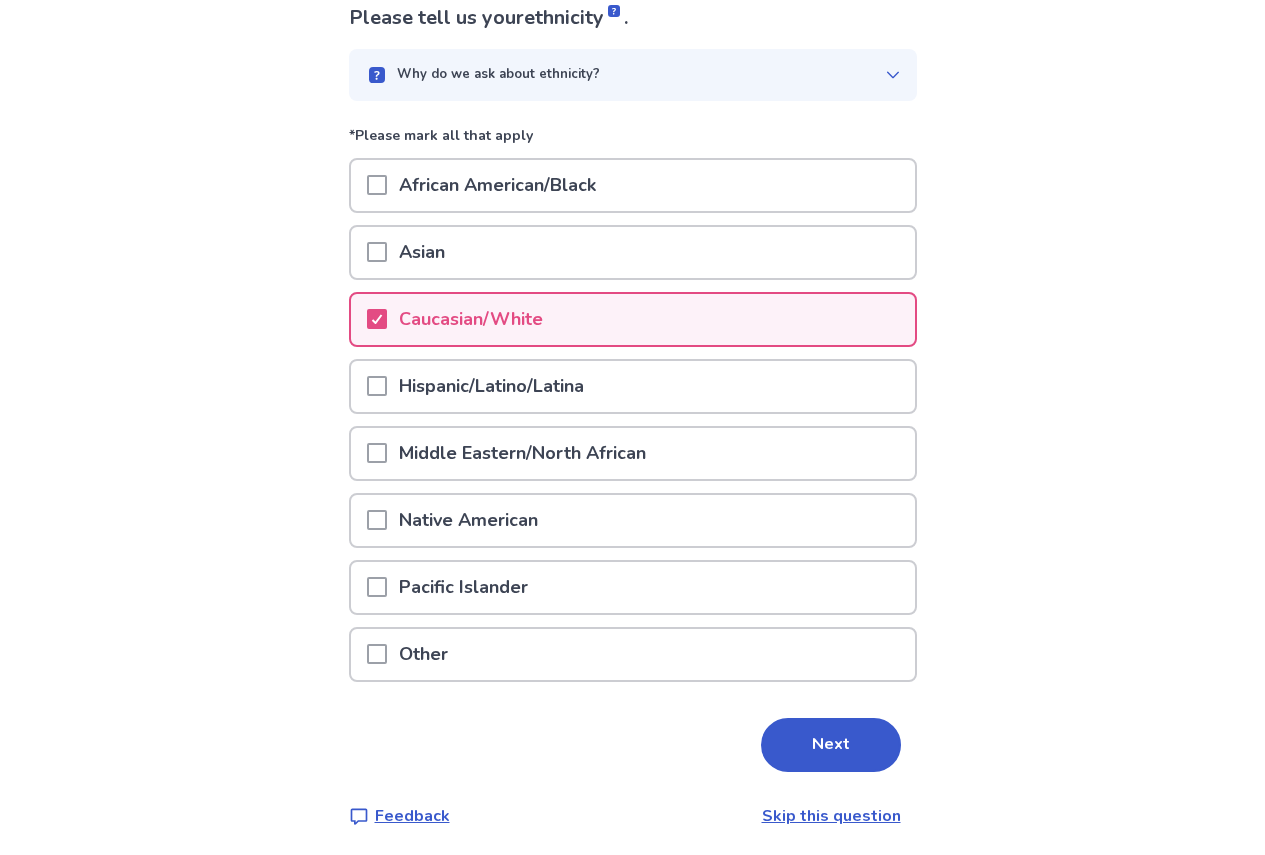 scroll, scrollTop: 154, scrollLeft: 0, axis: vertical 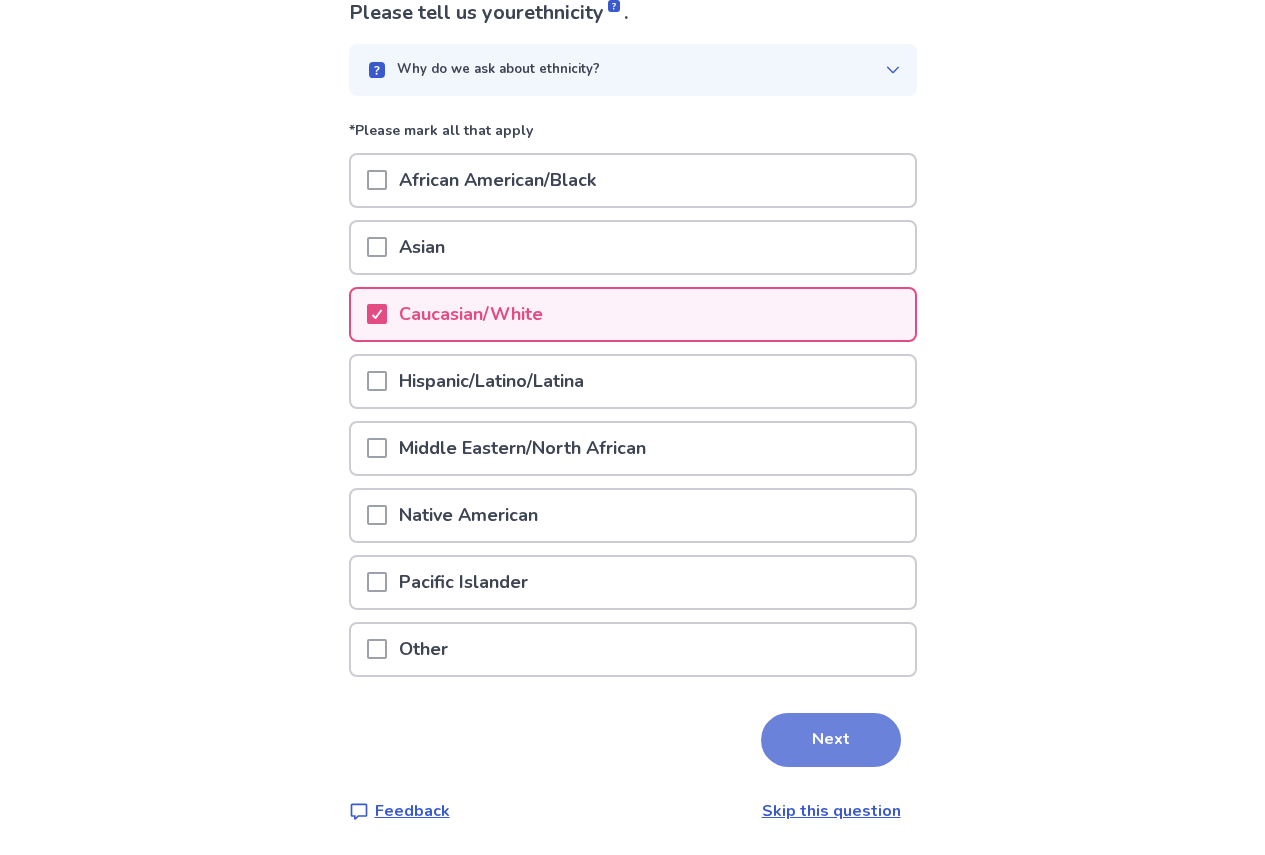 click on "Next" at bounding box center [831, 740] 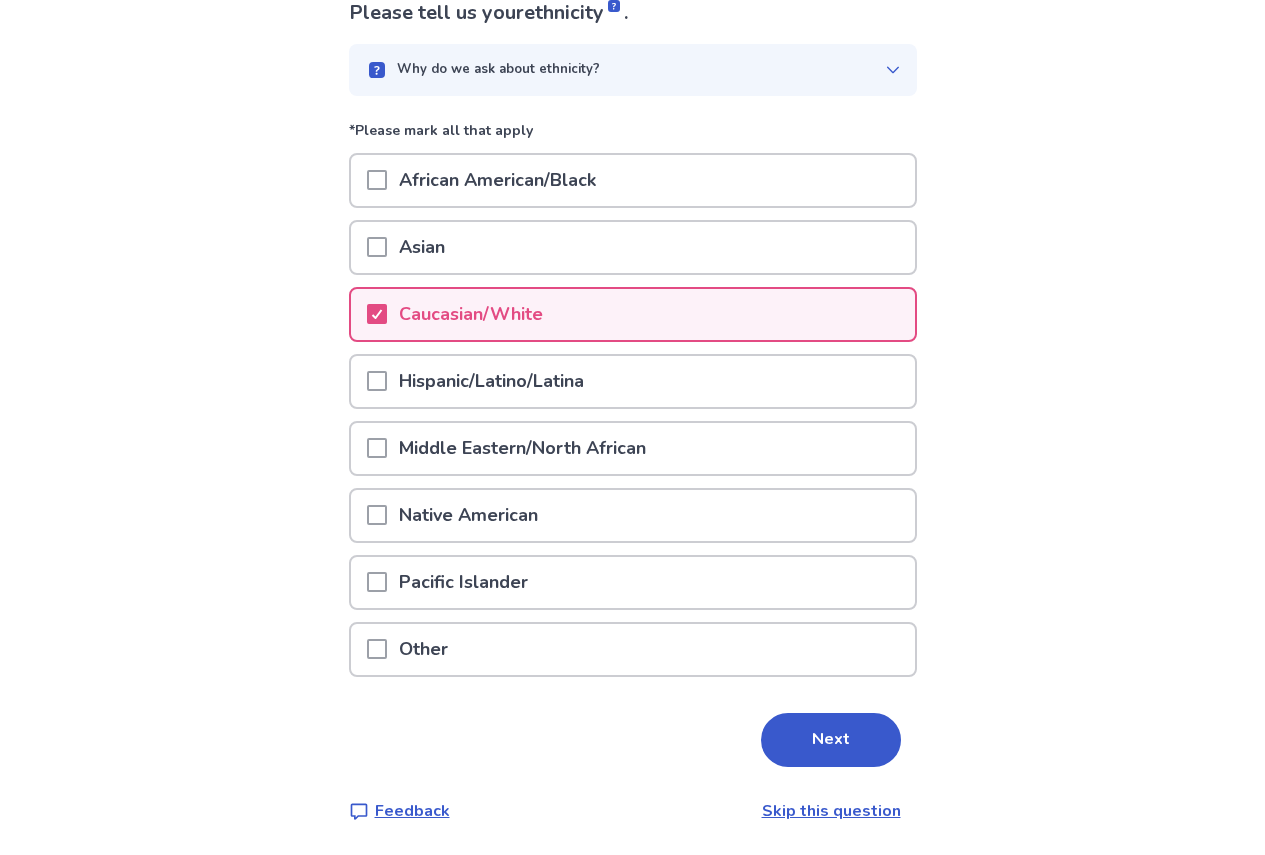 scroll, scrollTop: 0, scrollLeft: 0, axis: both 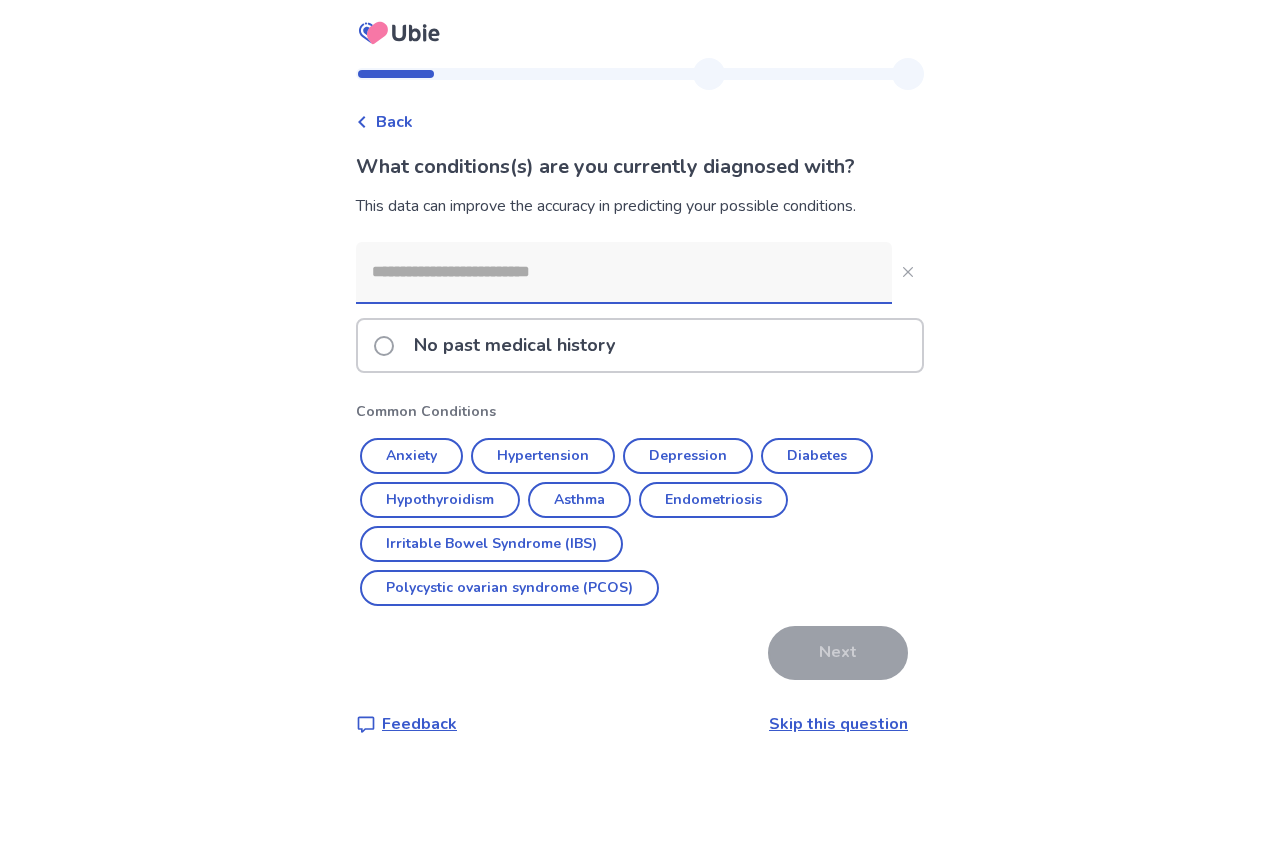 click at bounding box center [624, 272] 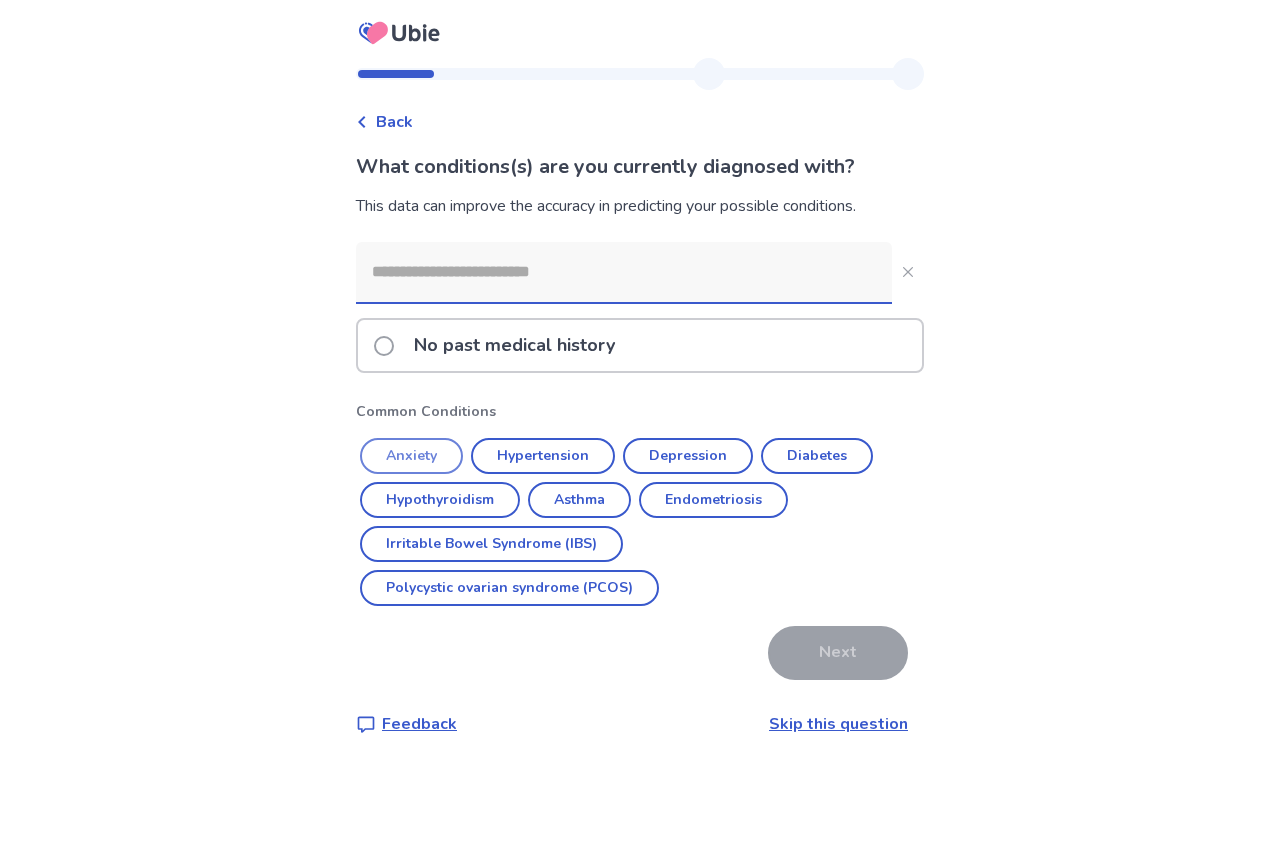 click on "Anxiety" at bounding box center [411, 456] 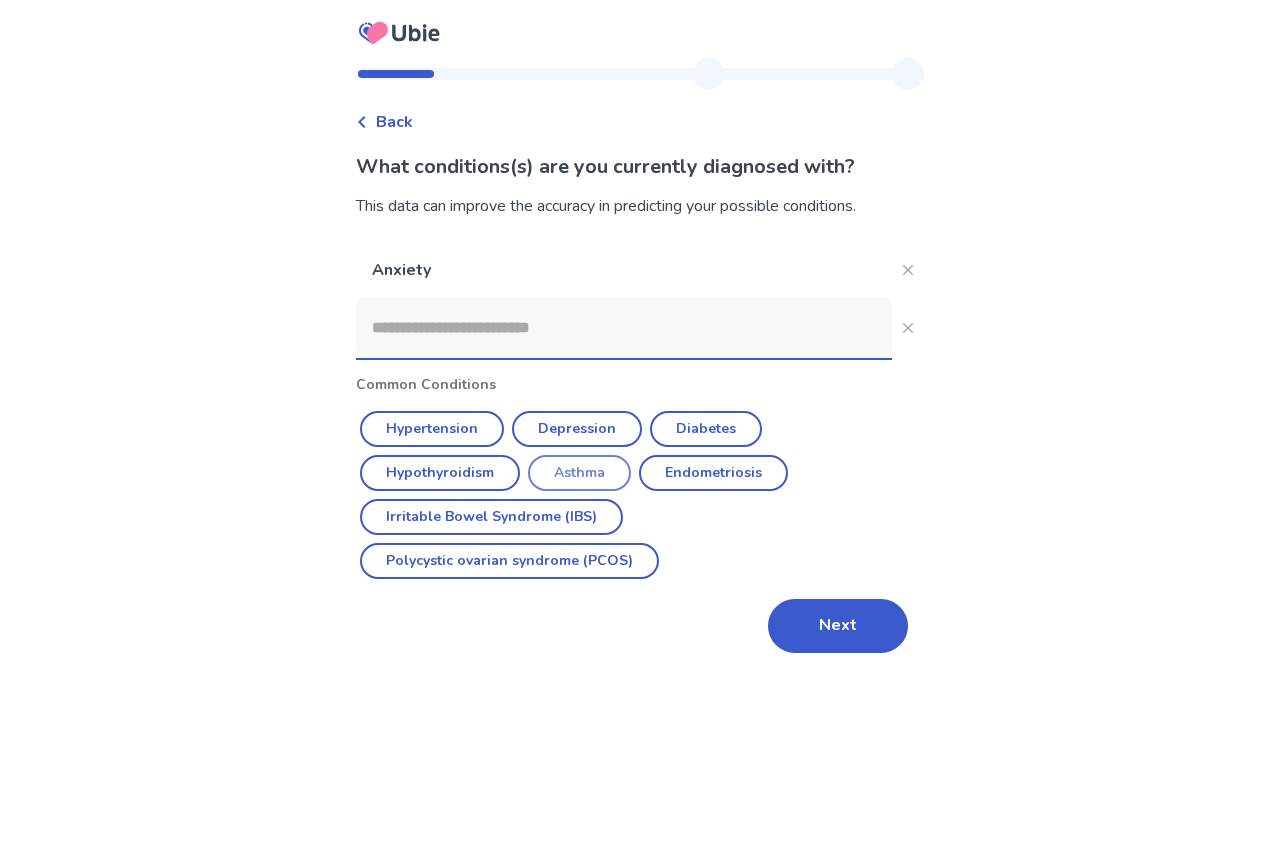 click on "Asthma" at bounding box center [579, 473] 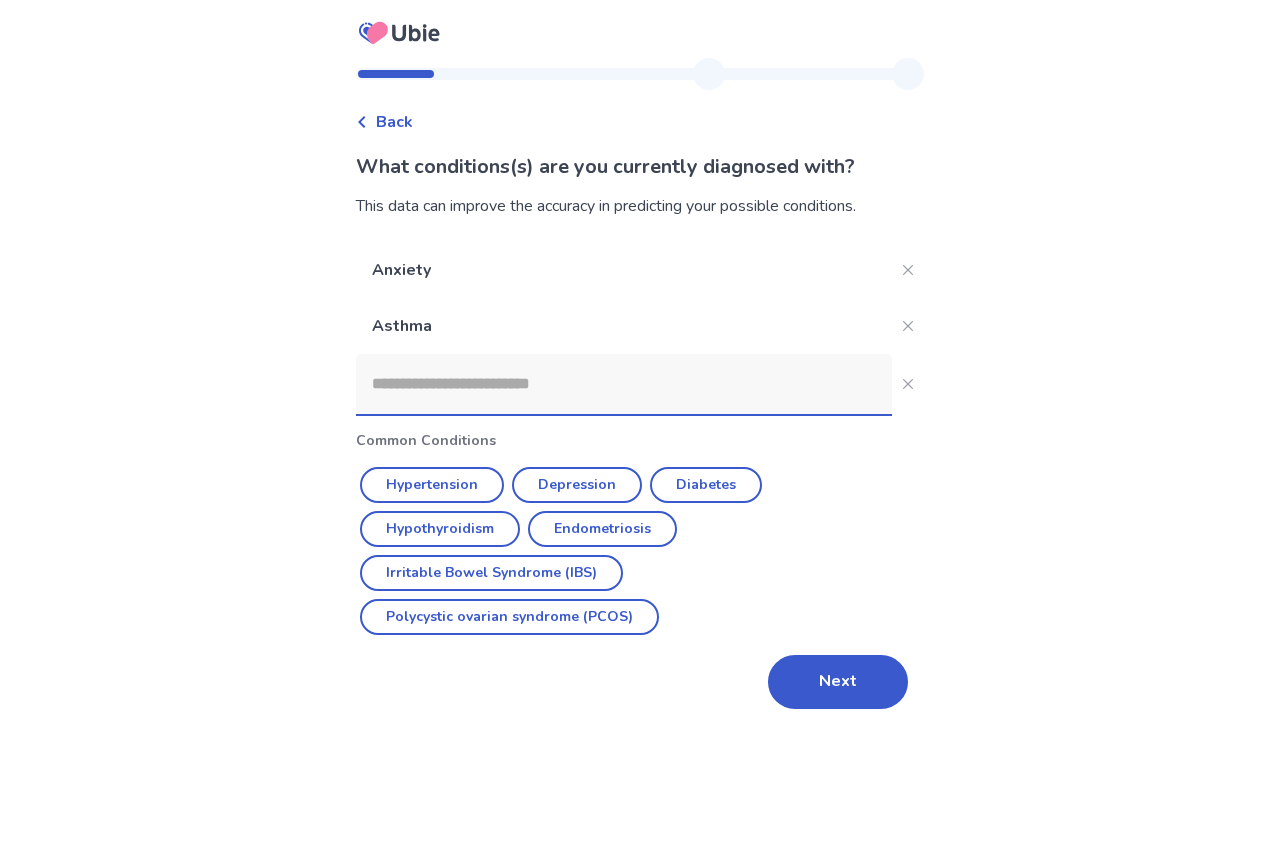 click at bounding box center [624, 384] 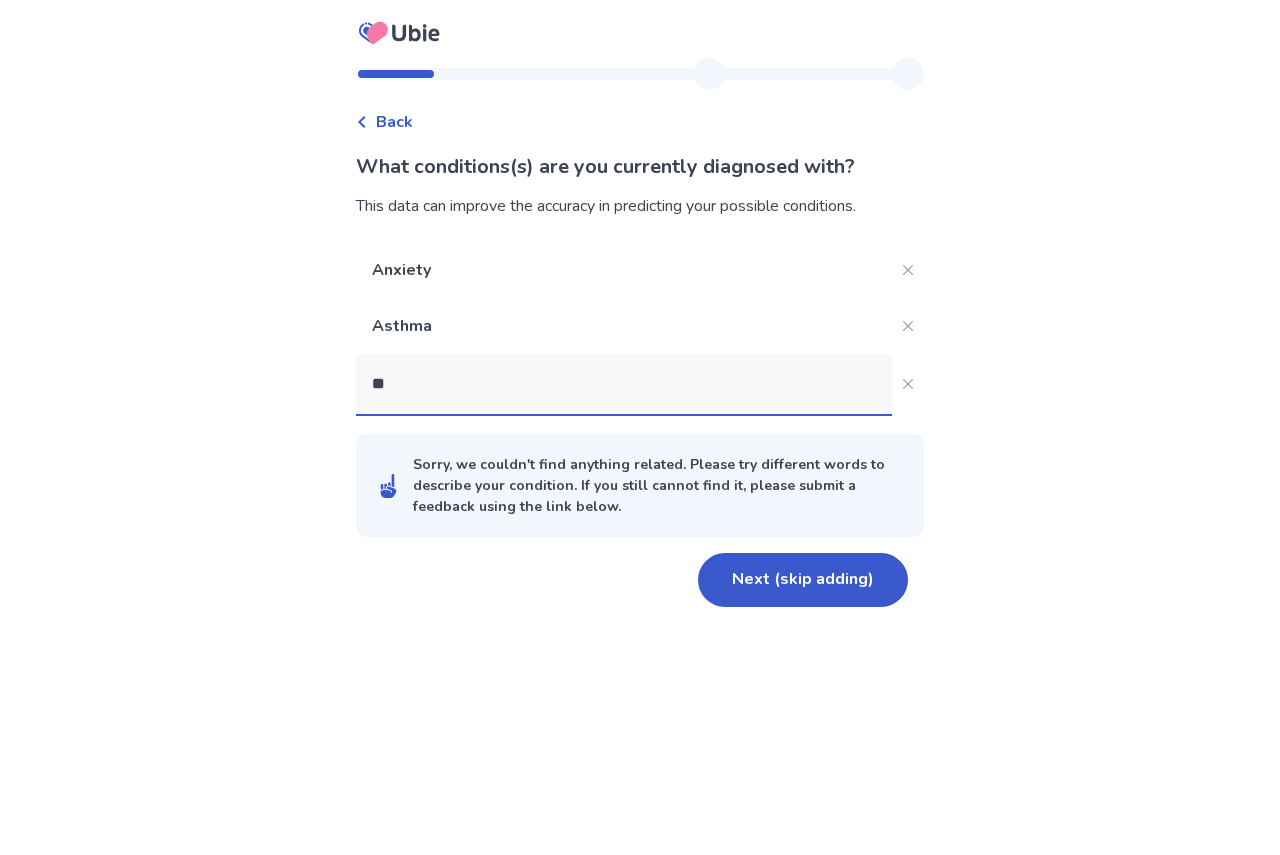type on "***" 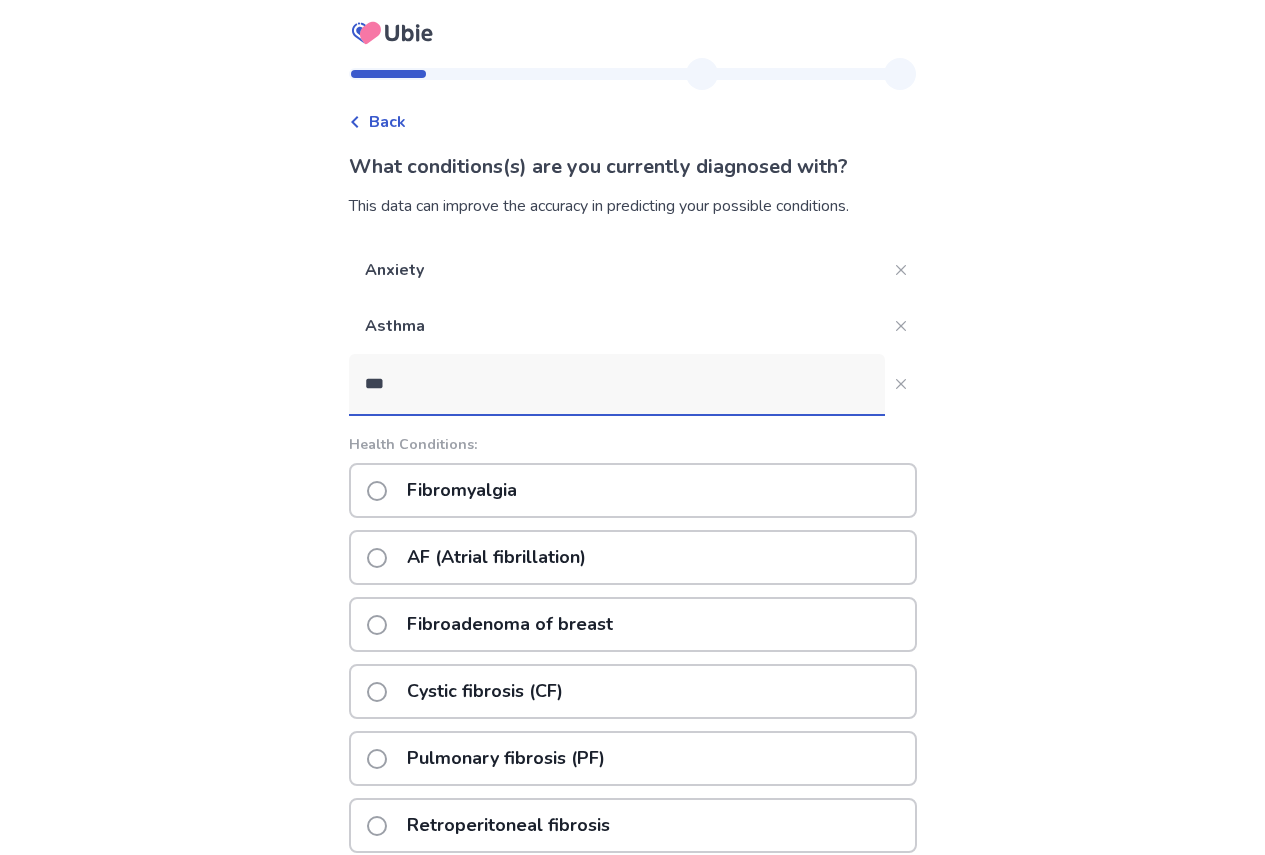 click on "Fibromyalgia" at bounding box center [462, 490] 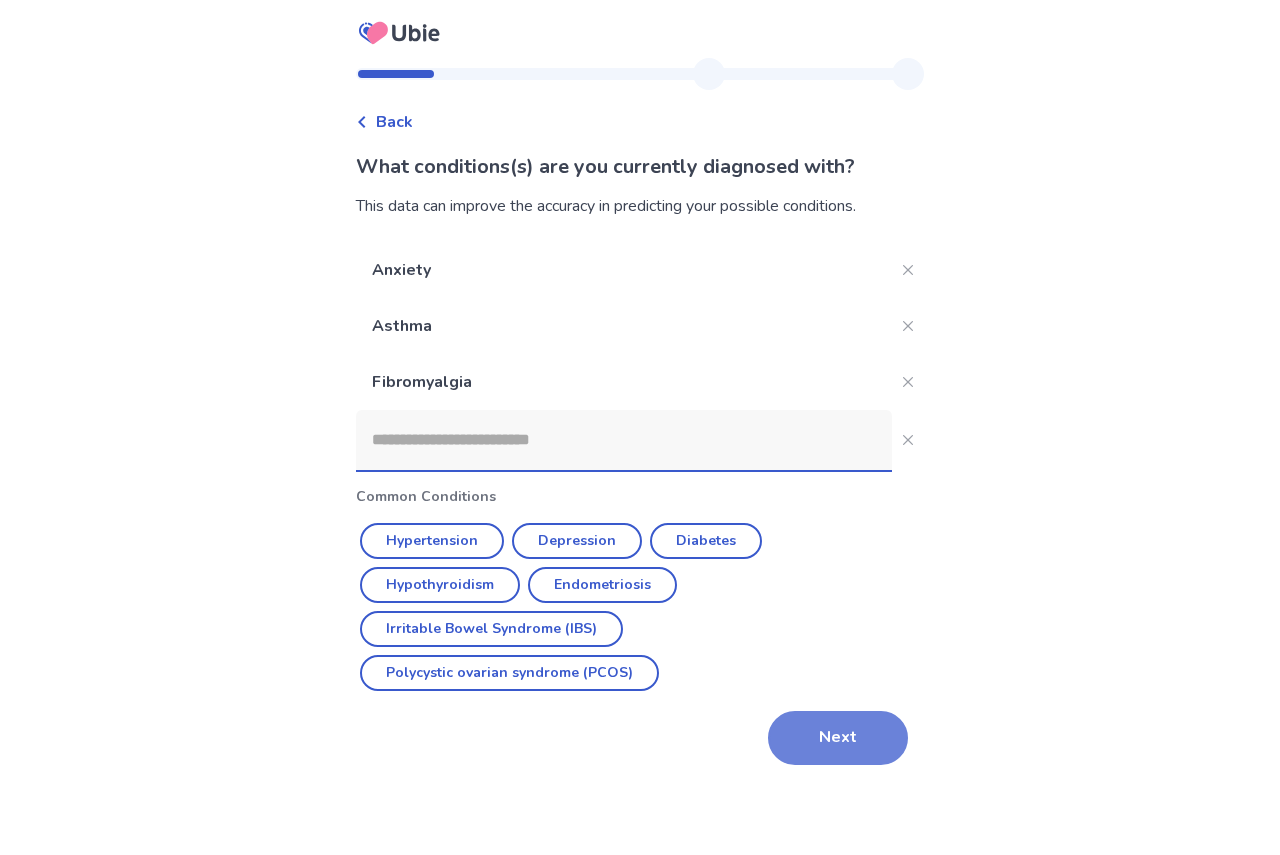 click on "Next" at bounding box center (838, 738) 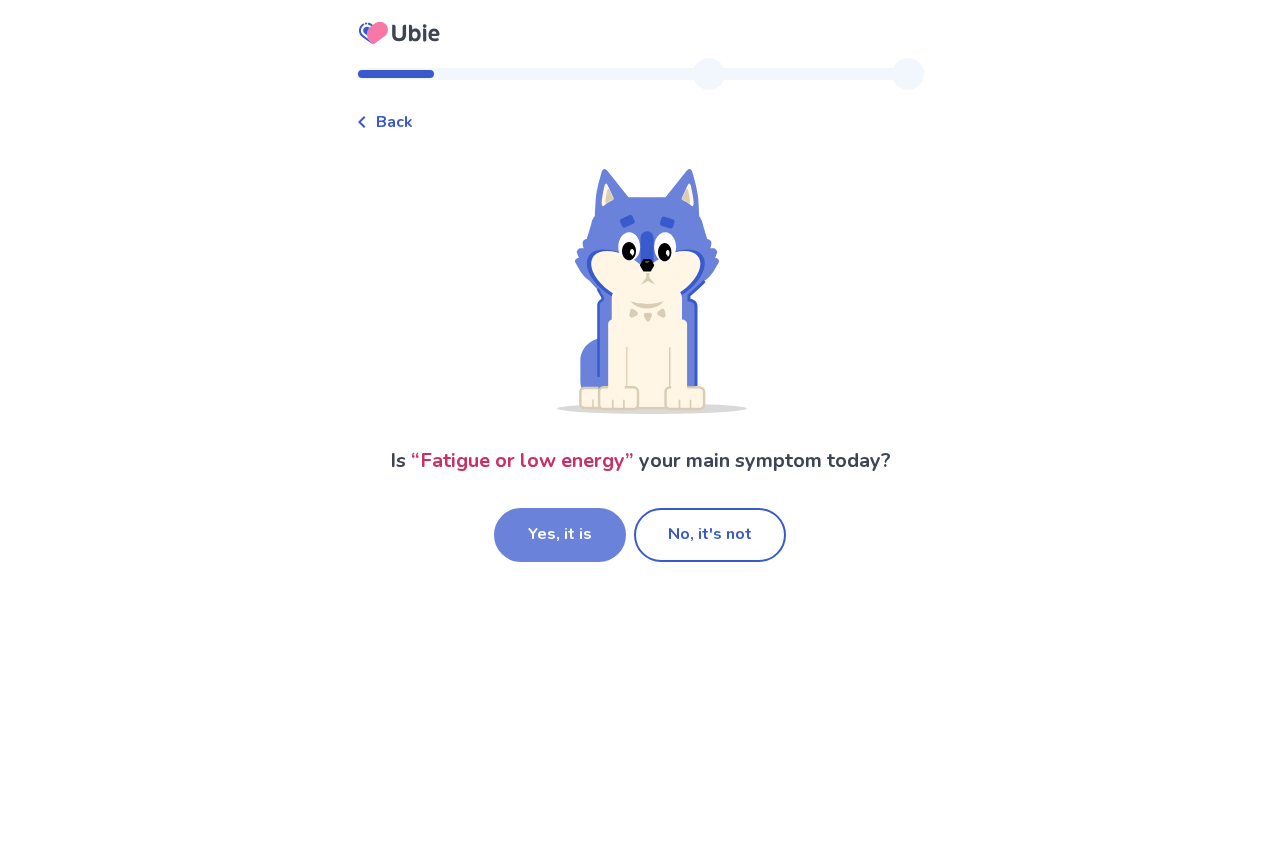 click on "Yes, it is" at bounding box center (560, 535) 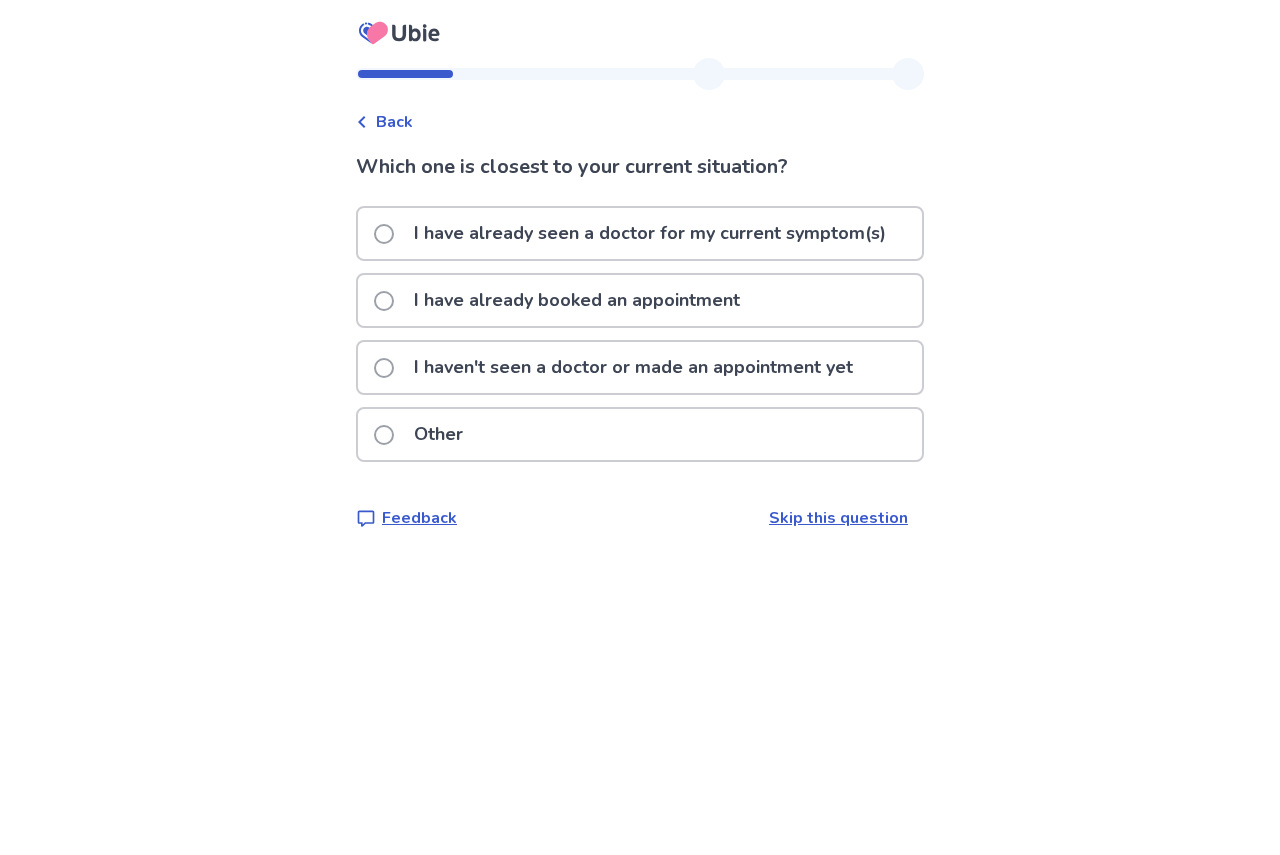 click at bounding box center [384, 234] 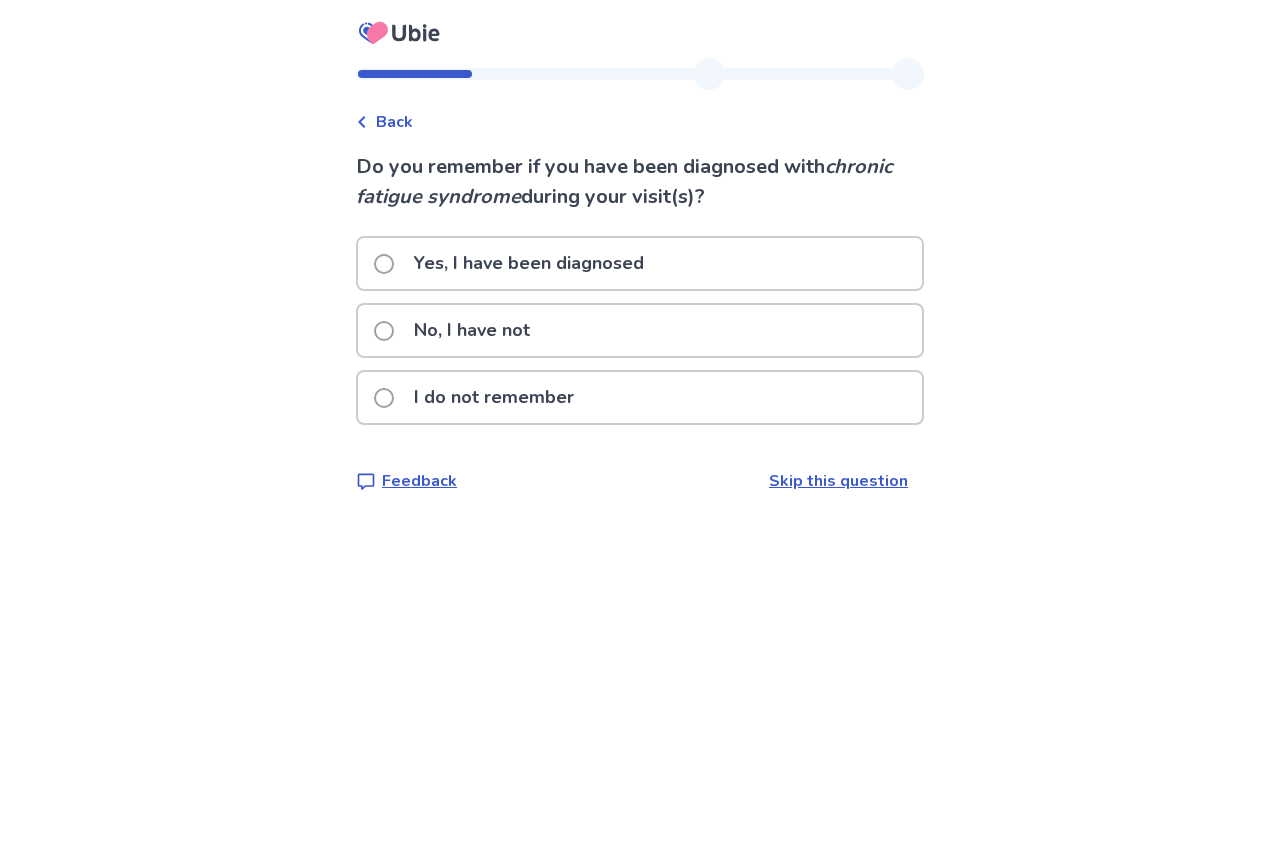 click at bounding box center [384, 264] 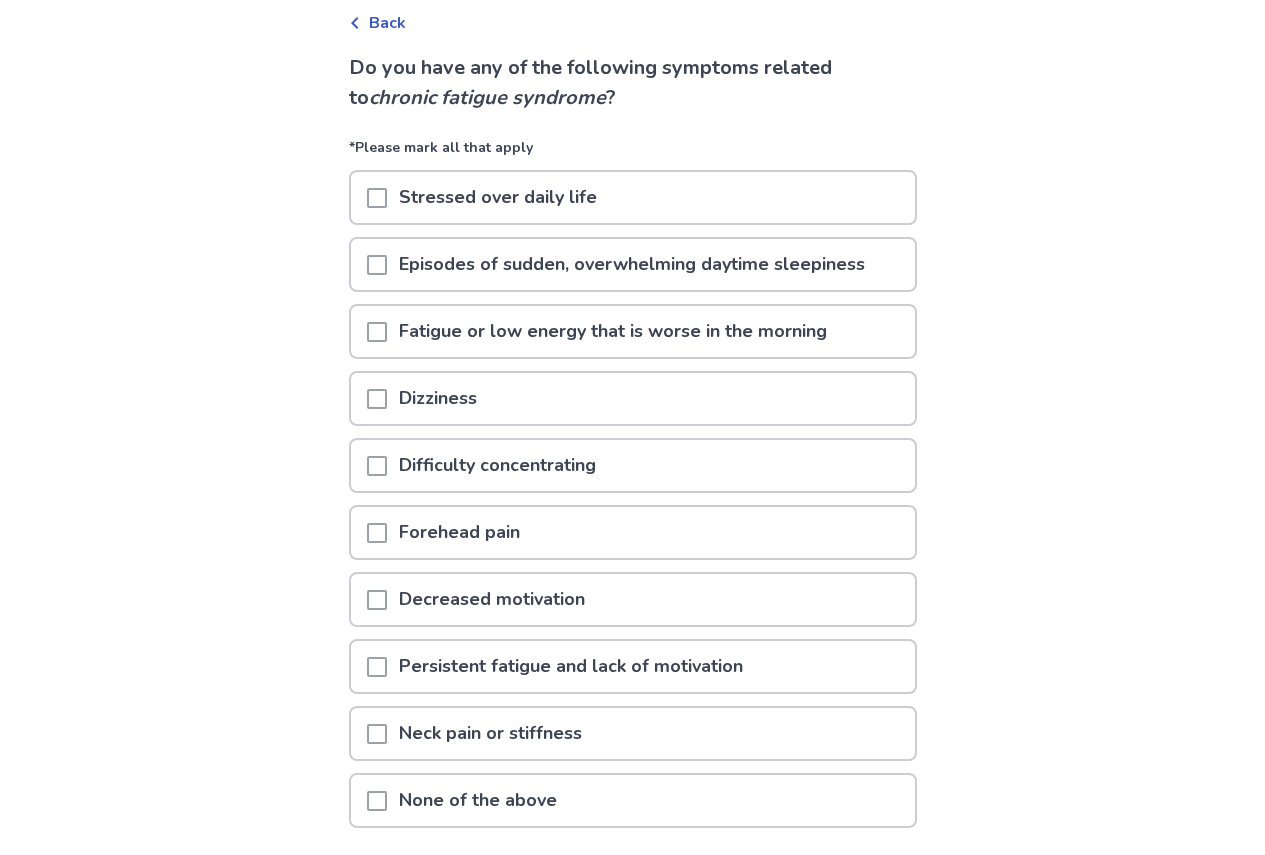 scroll, scrollTop: 200, scrollLeft: 0, axis: vertical 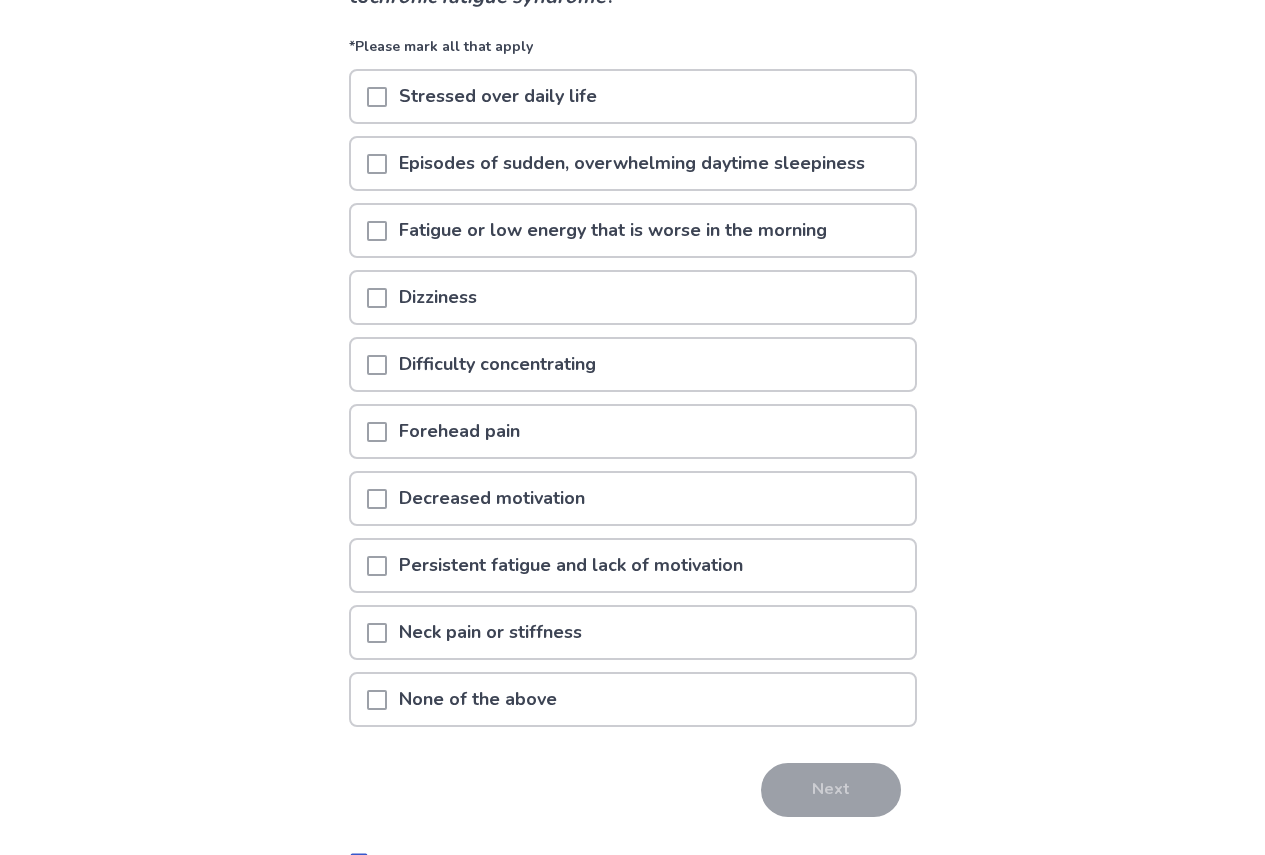click at bounding box center (377, 298) 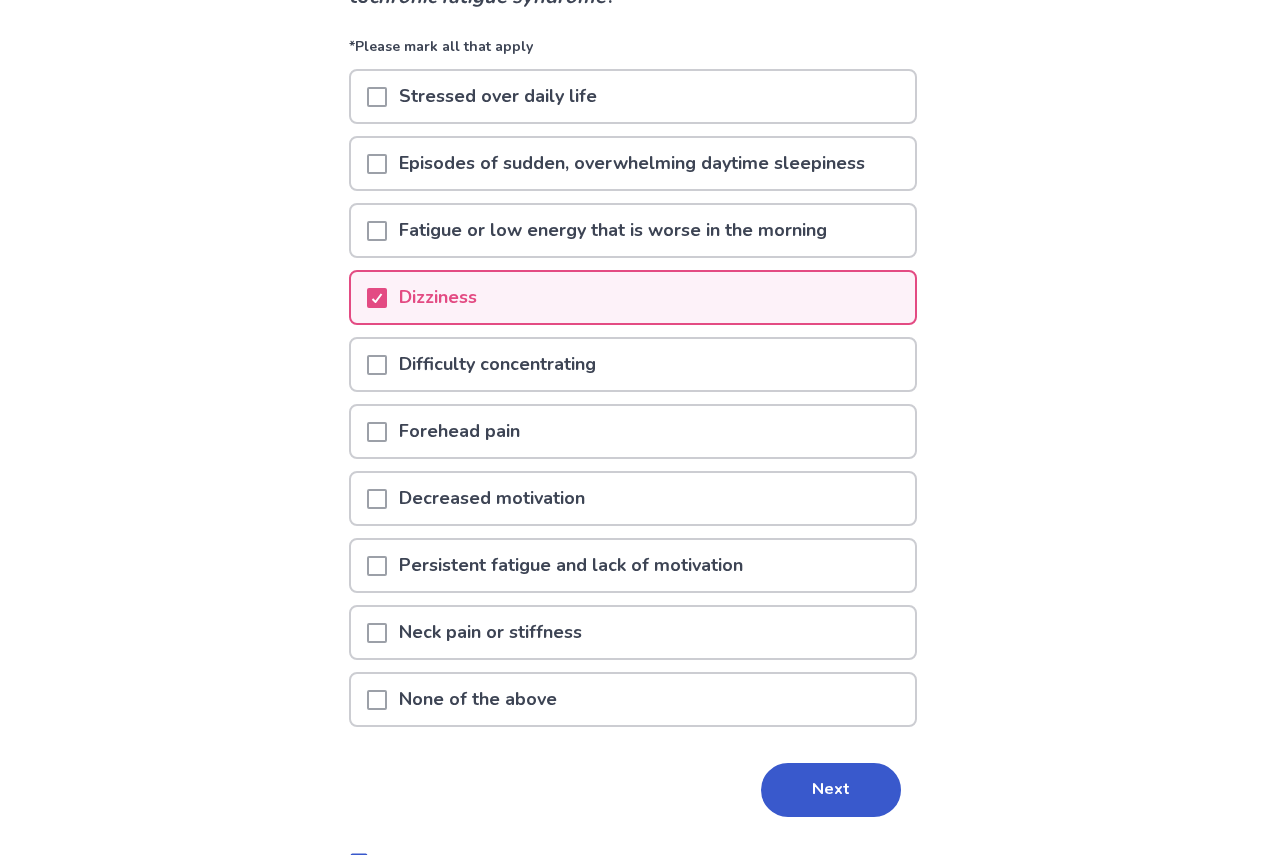 click at bounding box center (377, 164) 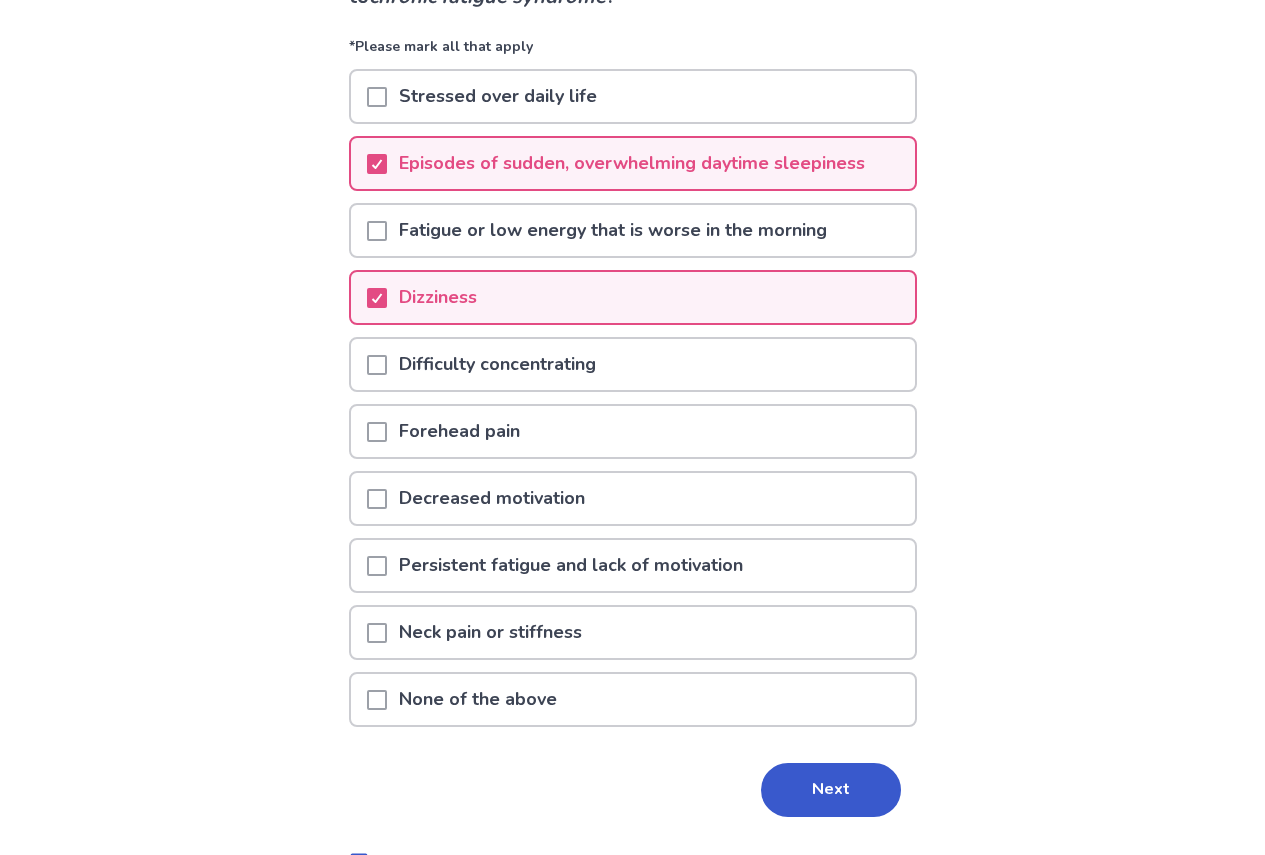 click at bounding box center (377, 365) 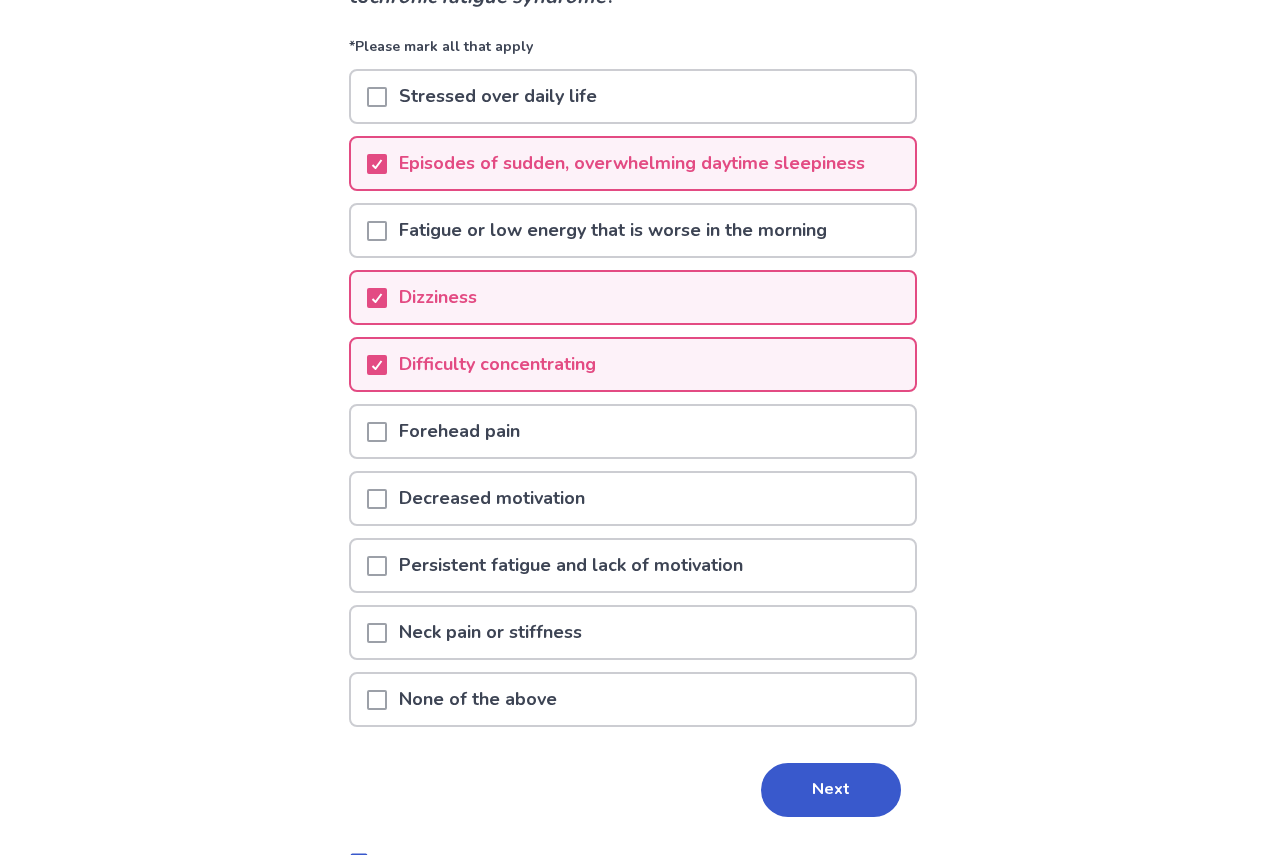 click at bounding box center [377, 432] 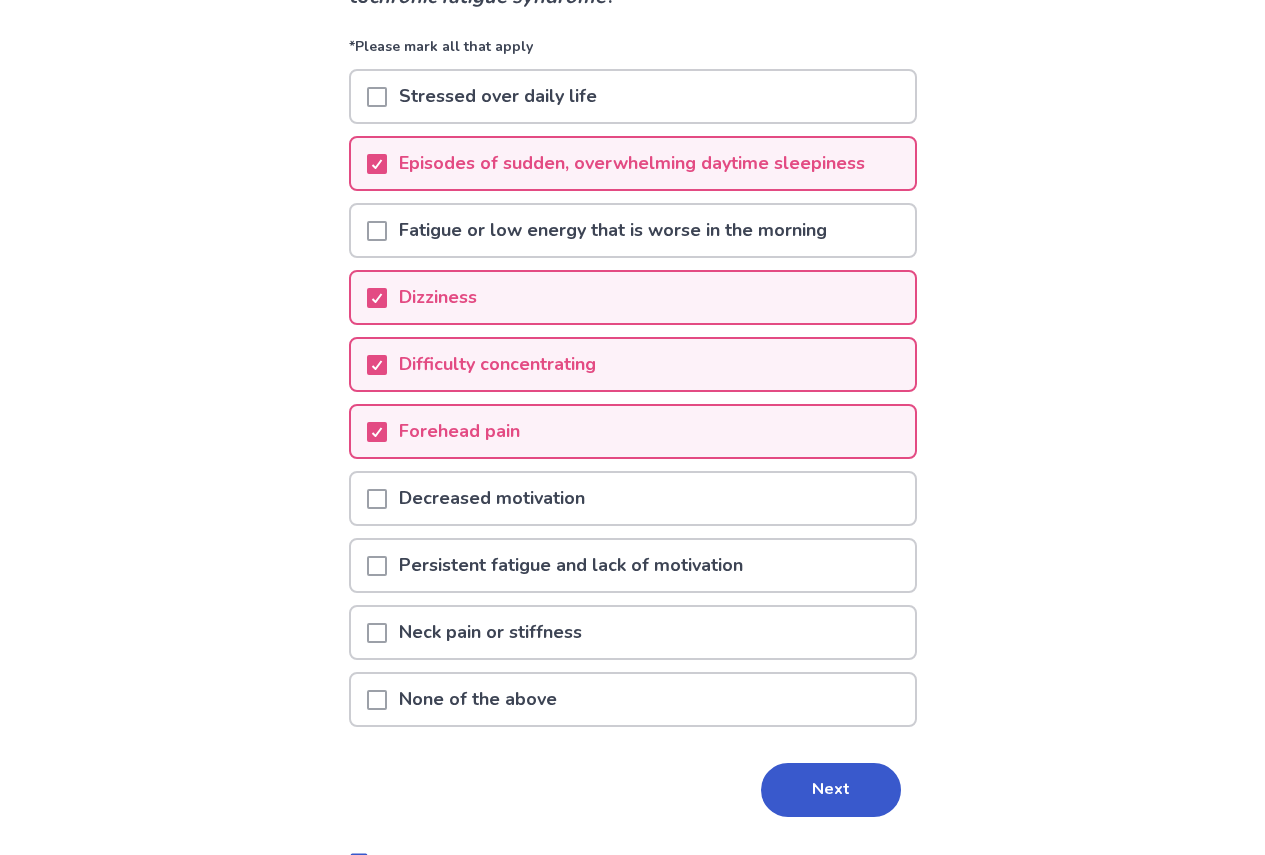 click at bounding box center (377, 566) 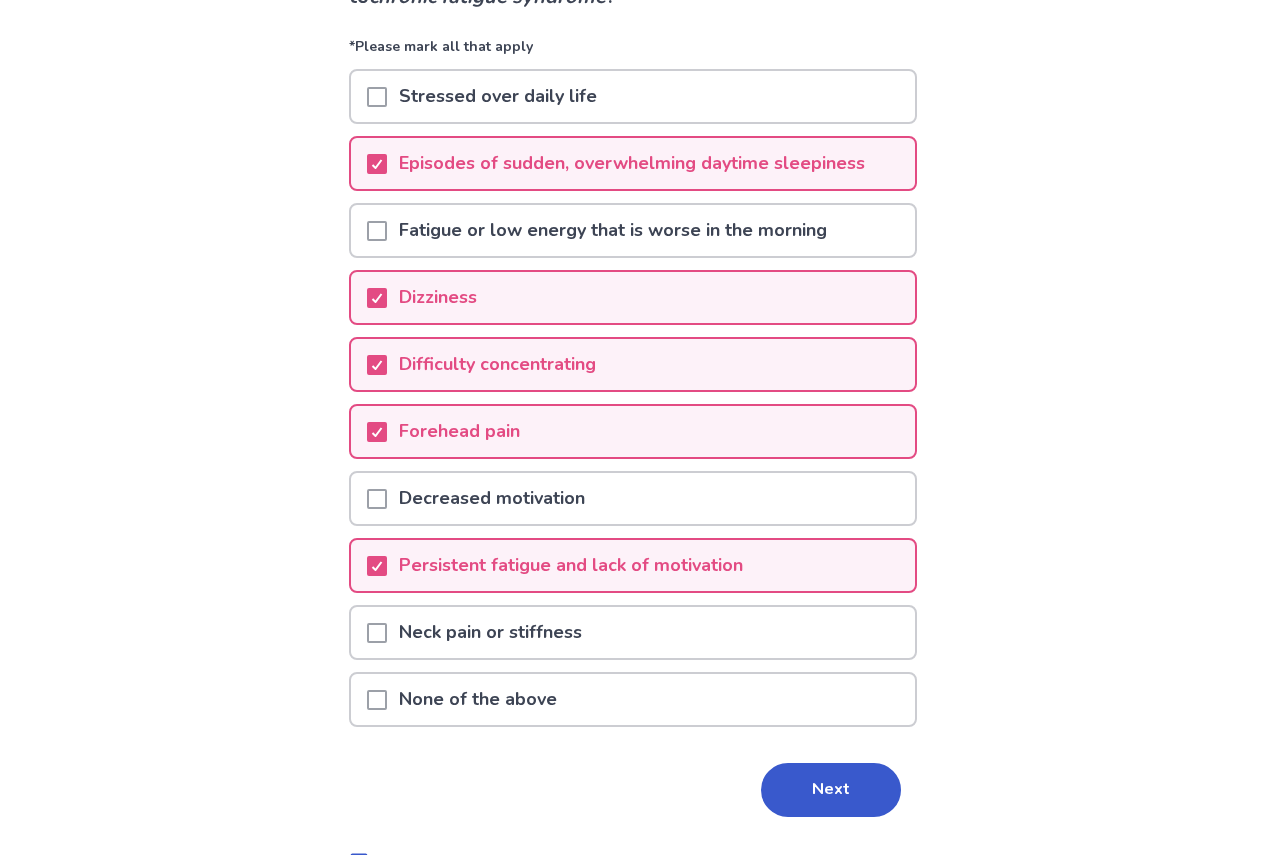 click at bounding box center (377, 633) 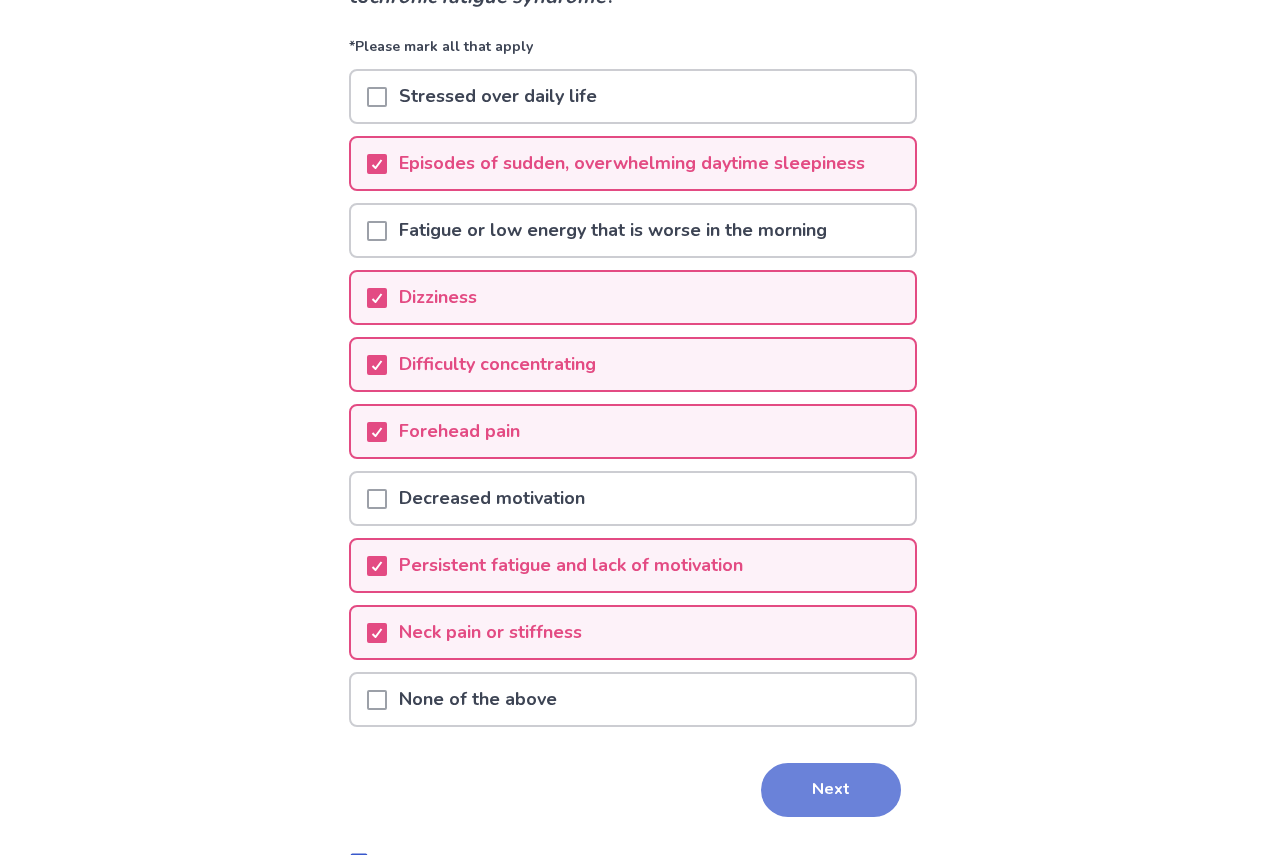 click on "Next" at bounding box center (831, 790) 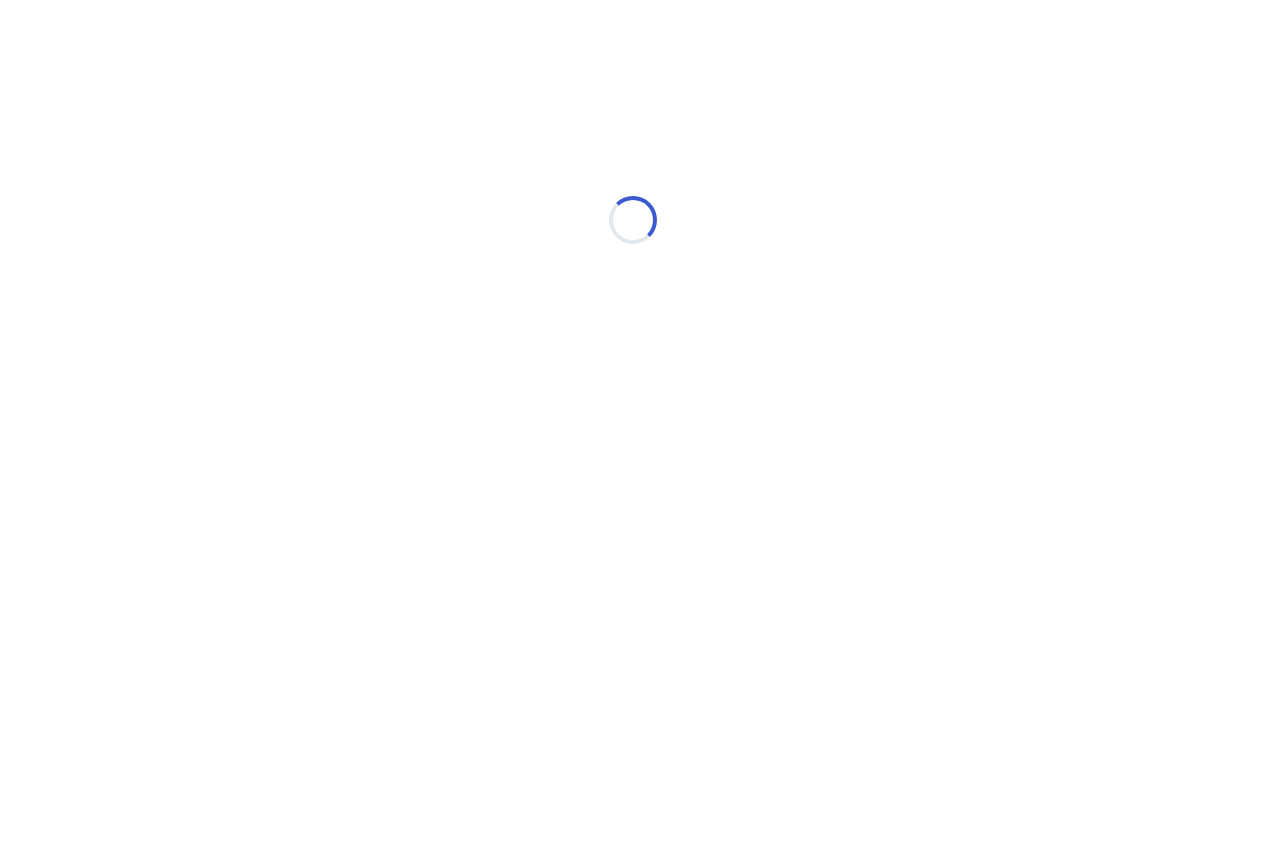 scroll, scrollTop: 0, scrollLeft: 0, axis: both 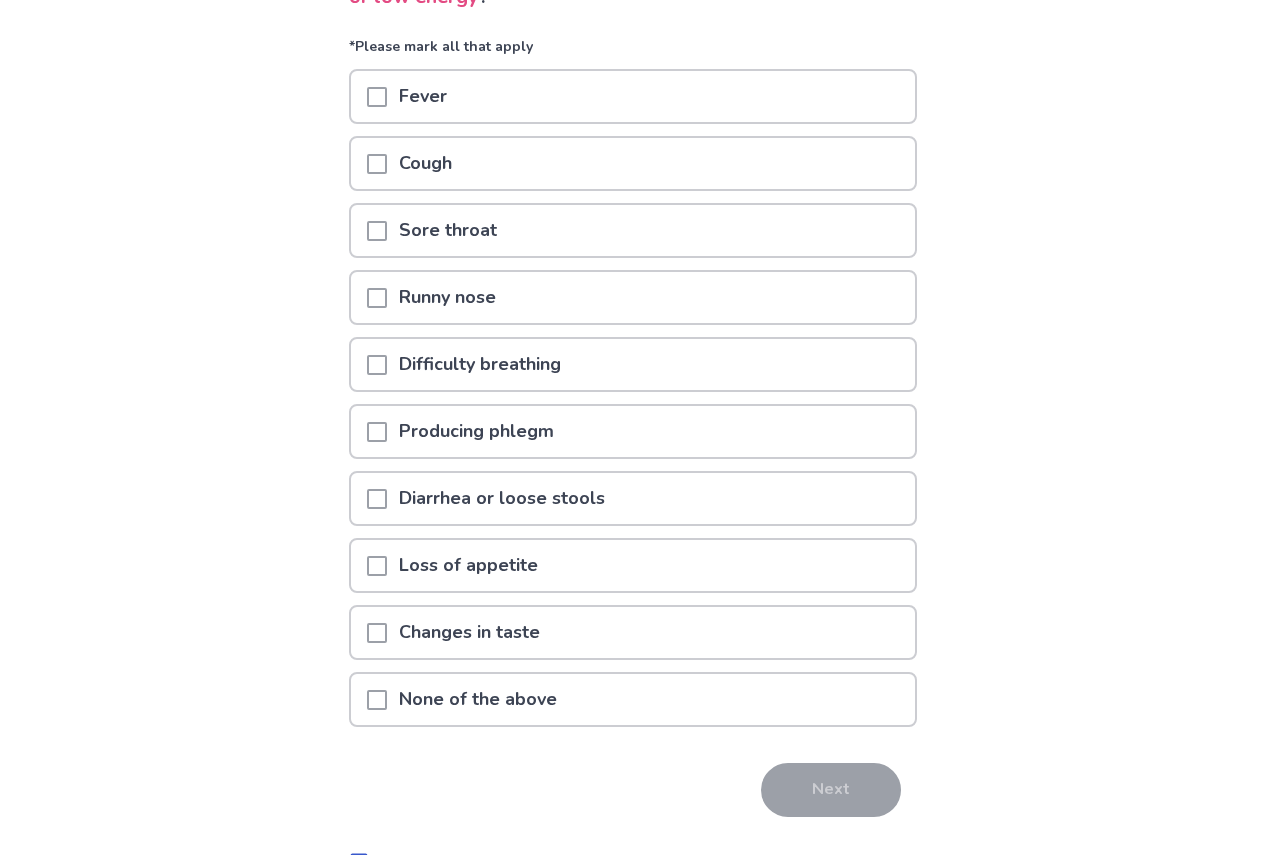 click on "None of the above" at bounding box center (478, 699) 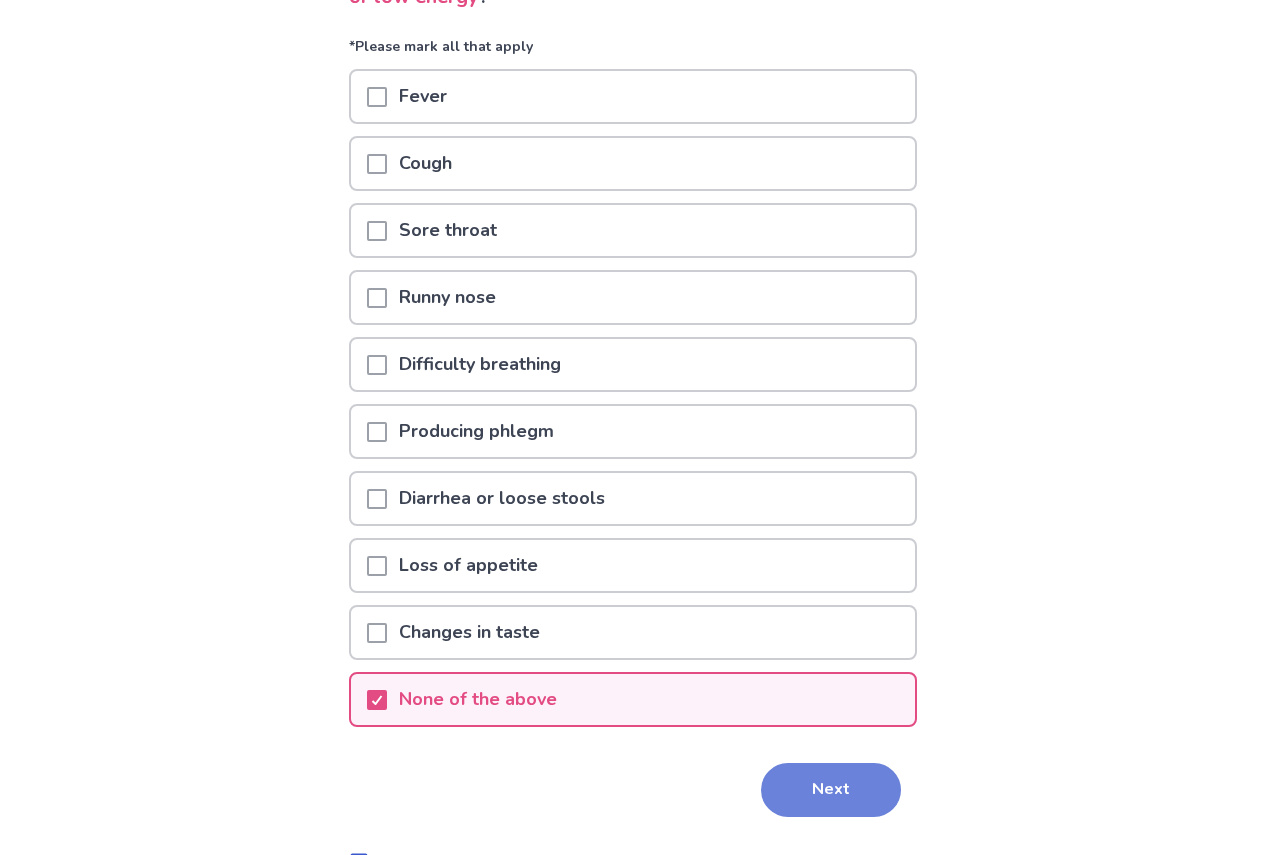 click on "Next" at bounding box center (831, 790) 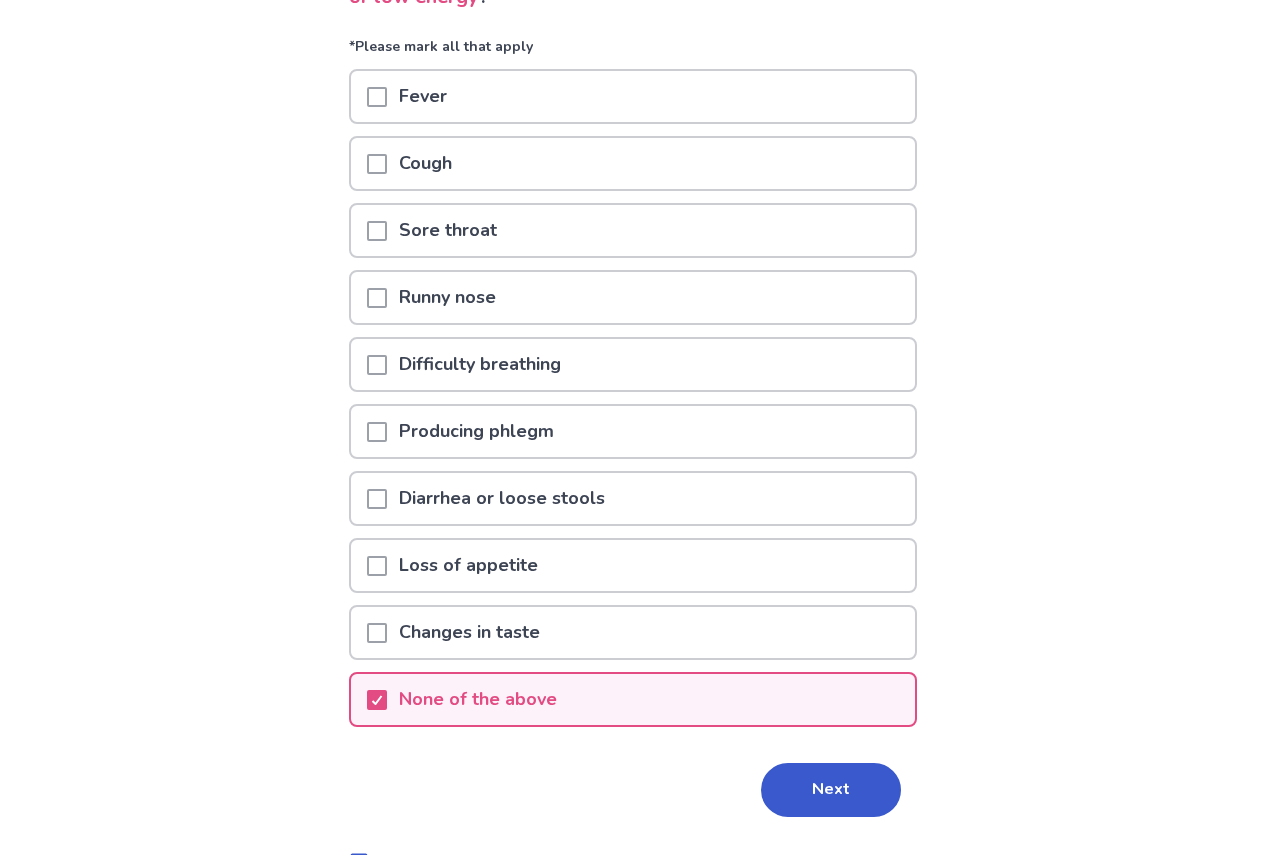 scroll, scrollTop: 0, scrollLeft: 0, axis: both 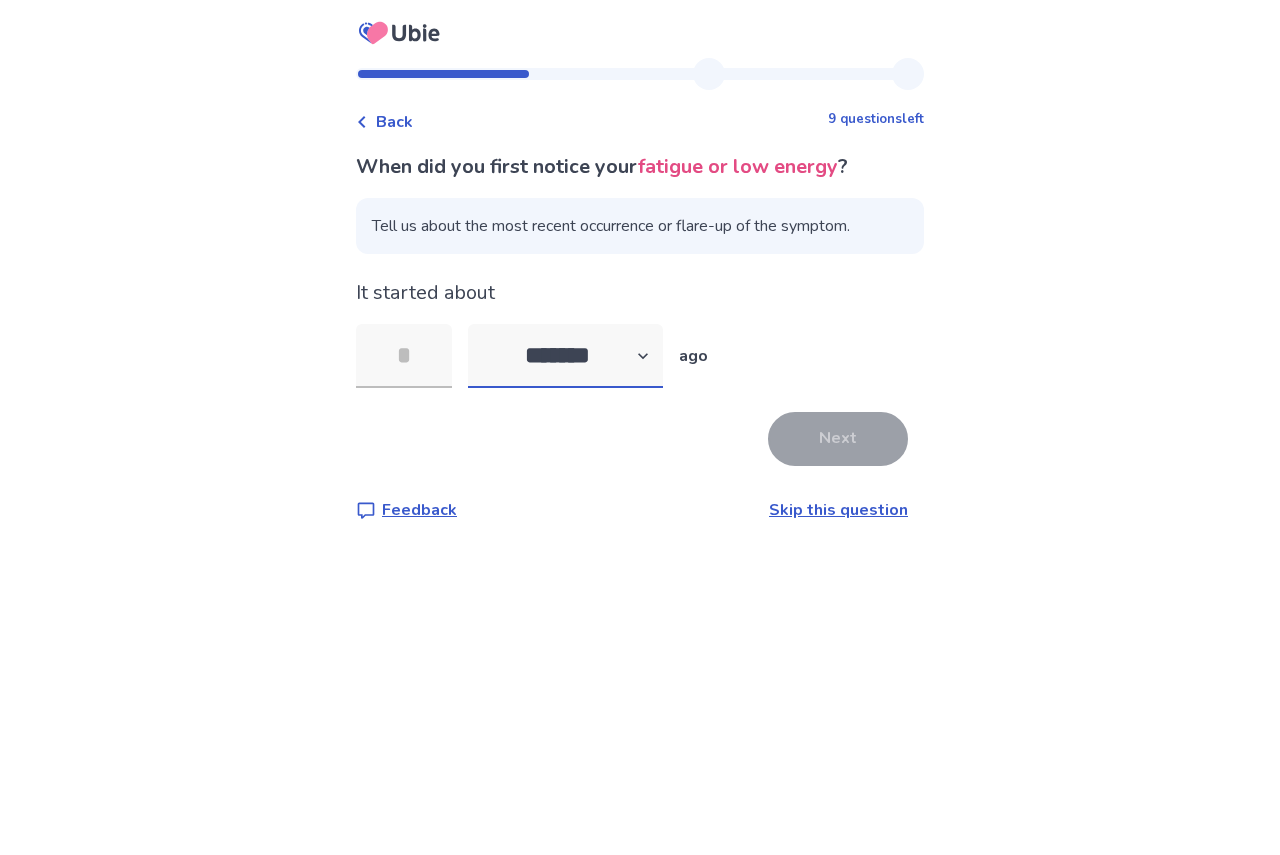 click on "******* ****** ******* ******** *******" at bounding box center [565, 356] 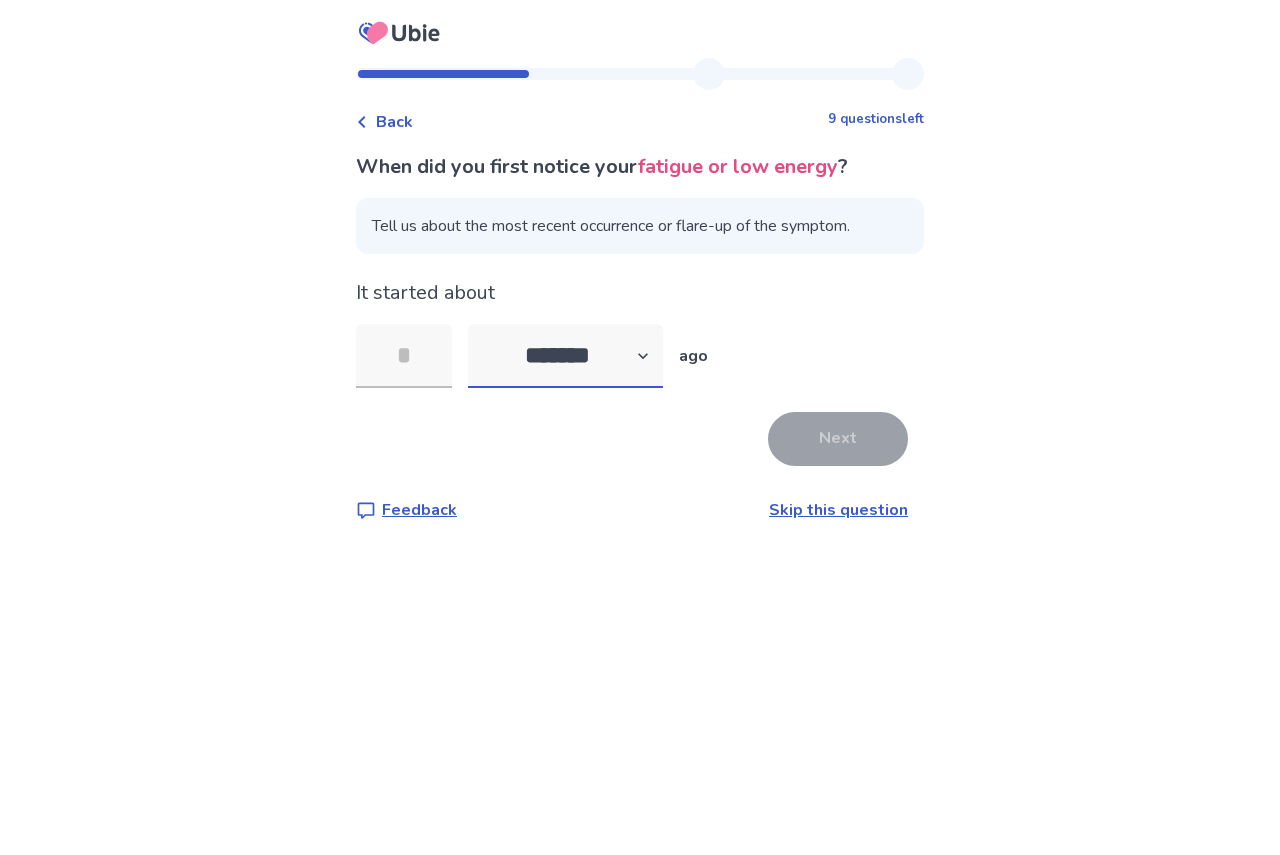 select on "*" 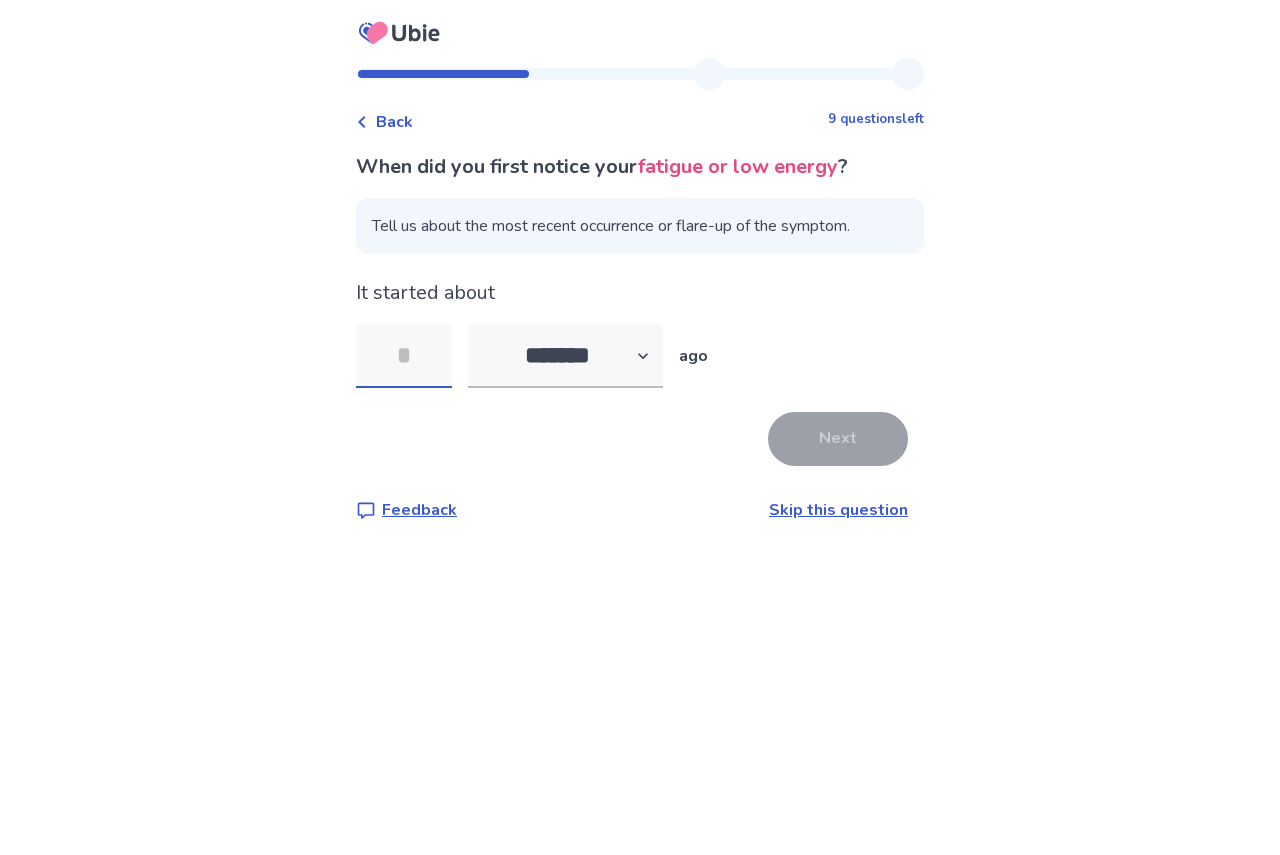 click at bounding box center (404, 356) 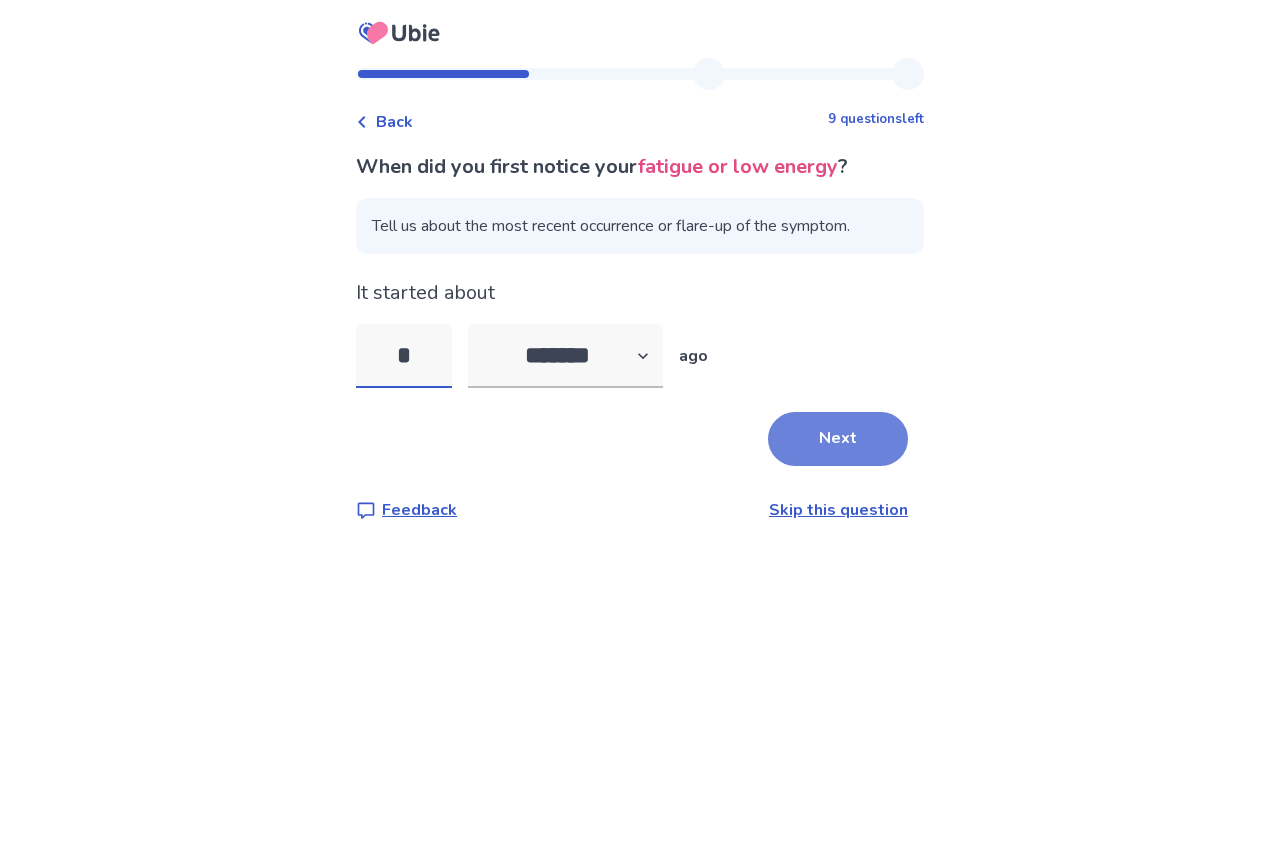type on "*" 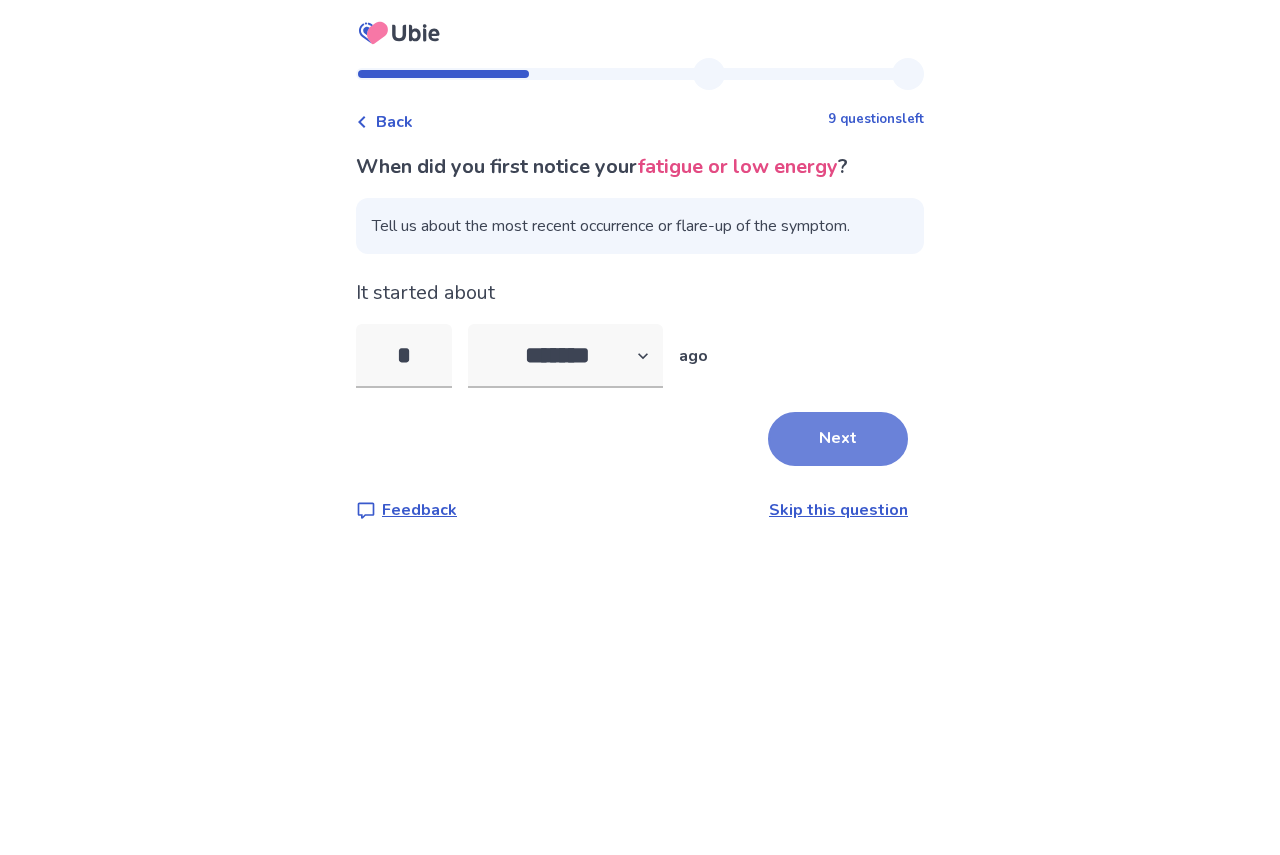 click on "Next" at bounding box center (838, 439) 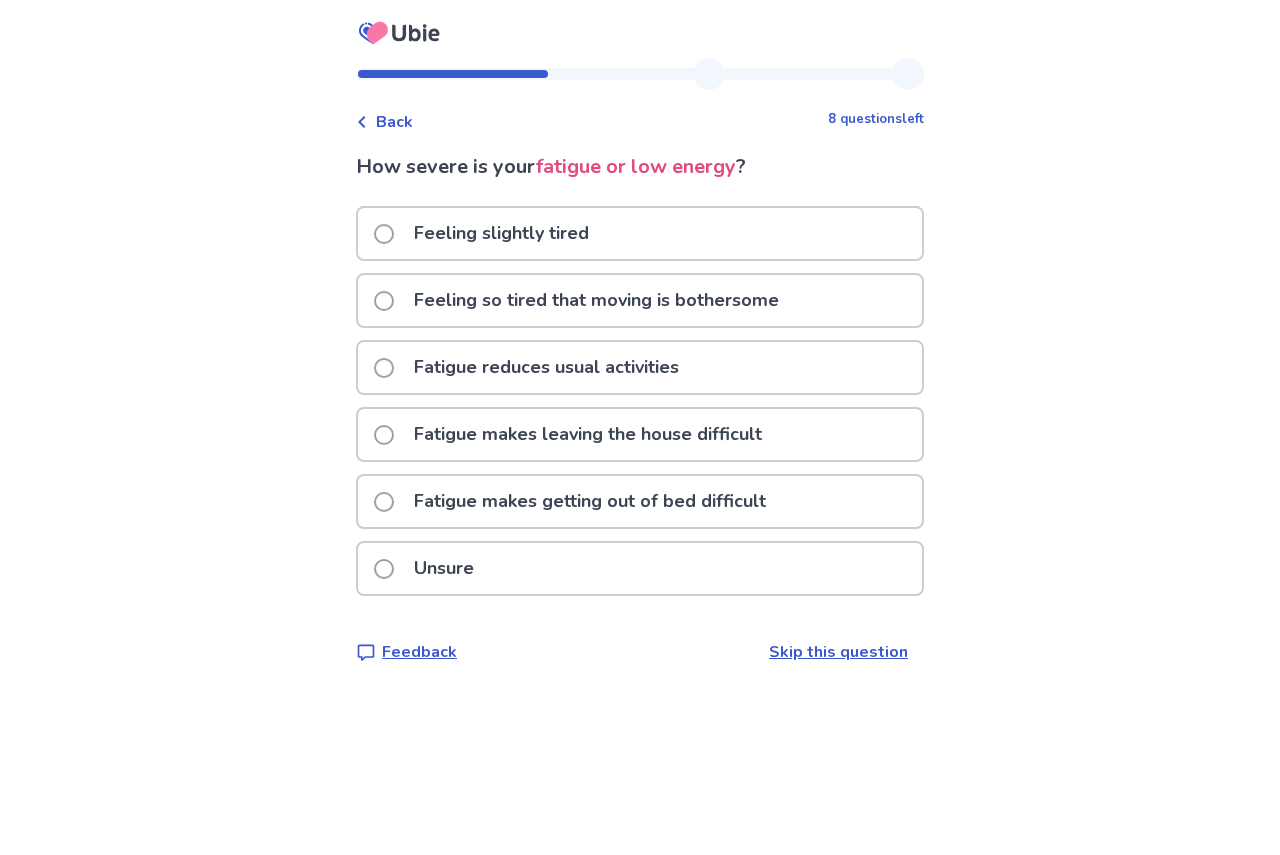 click on "Fatigue makes getting out of bed difficult" at bounding box center (590, 501) 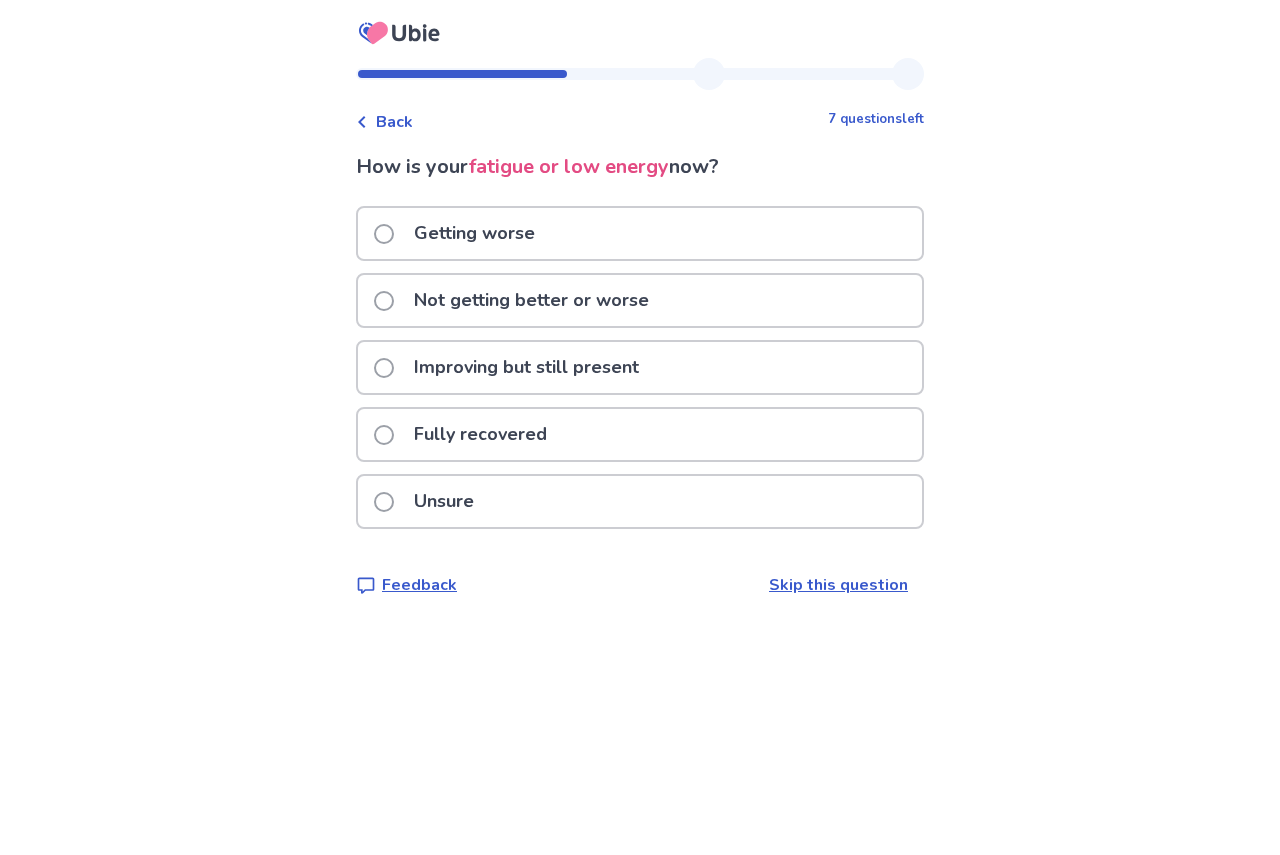 click on "Not getting better or worse" at bounding box center [531, 300] 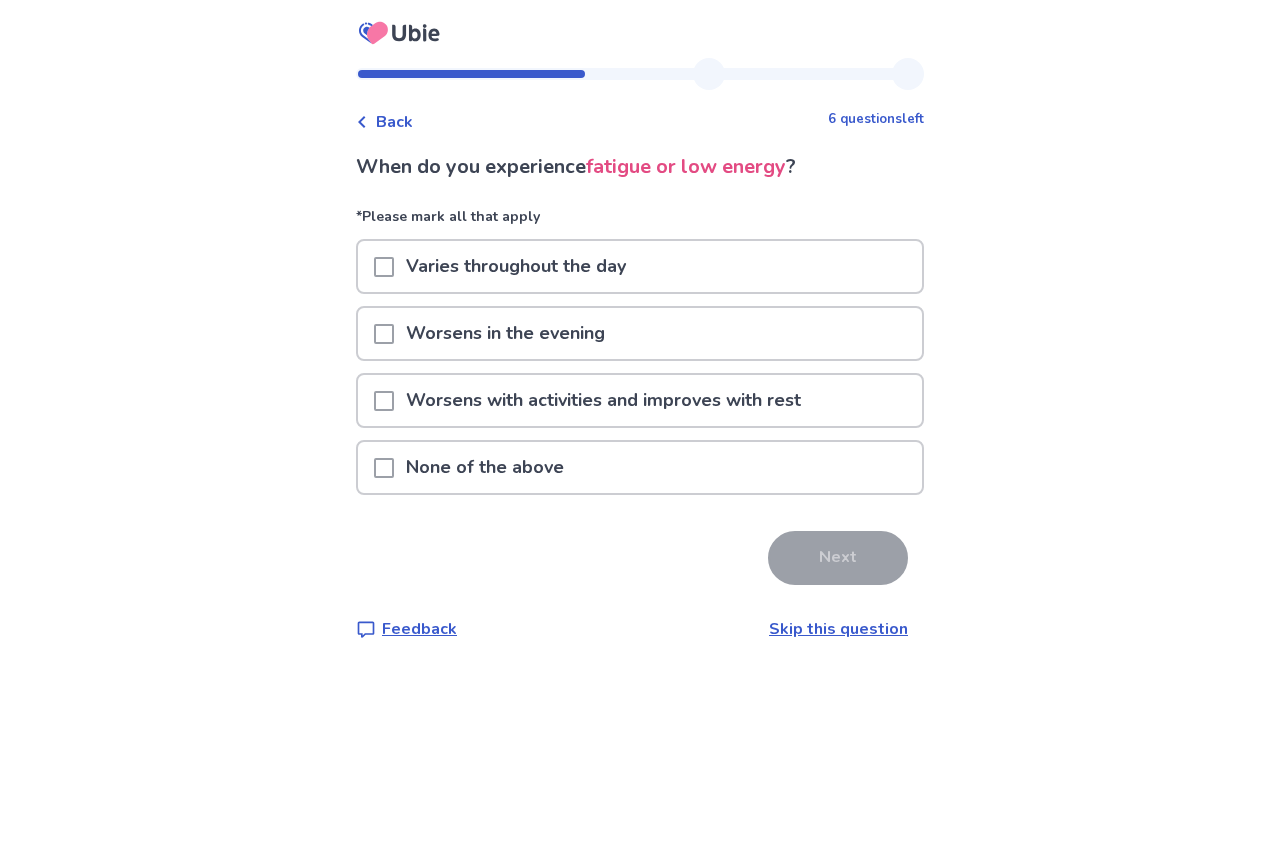 click at bounding box center (384, 468) 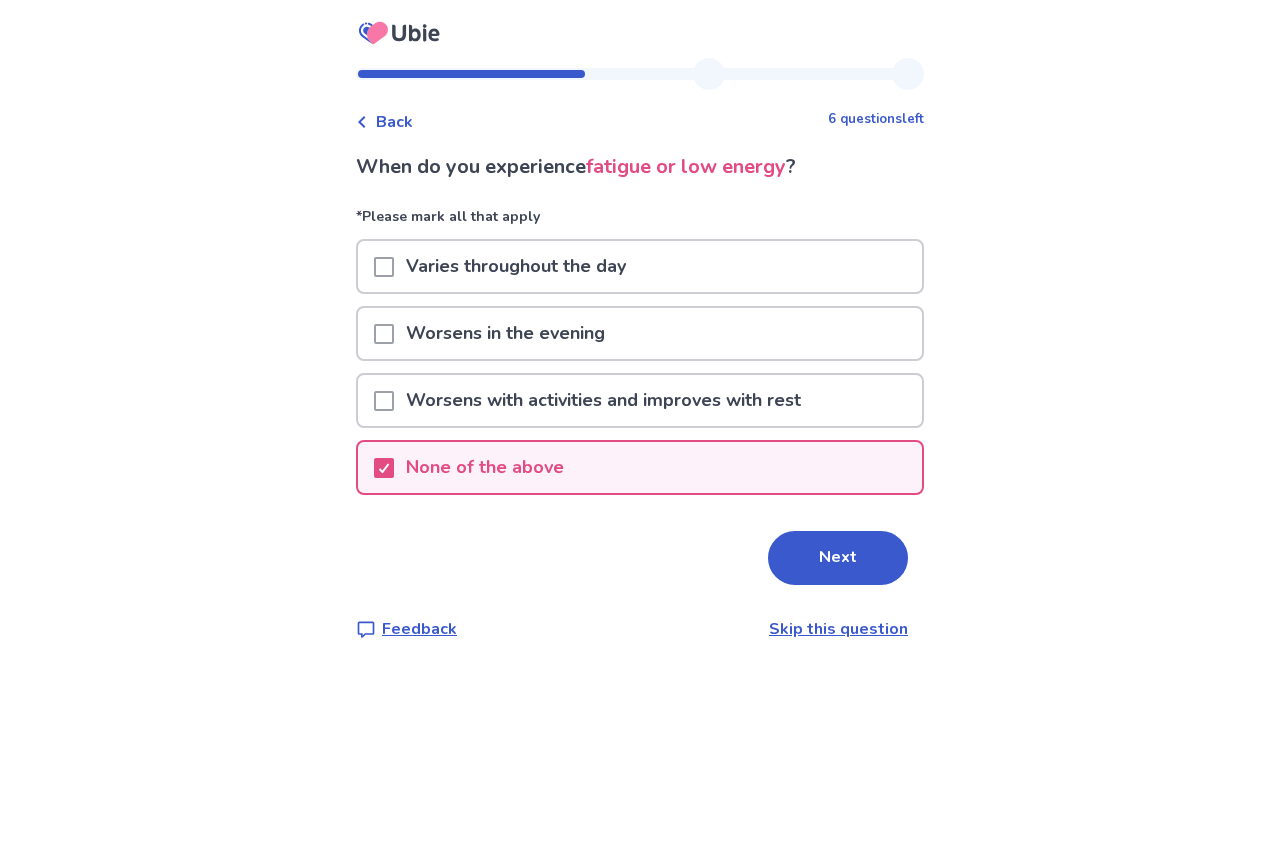 click on "Next" at bounding box center [838, 558] 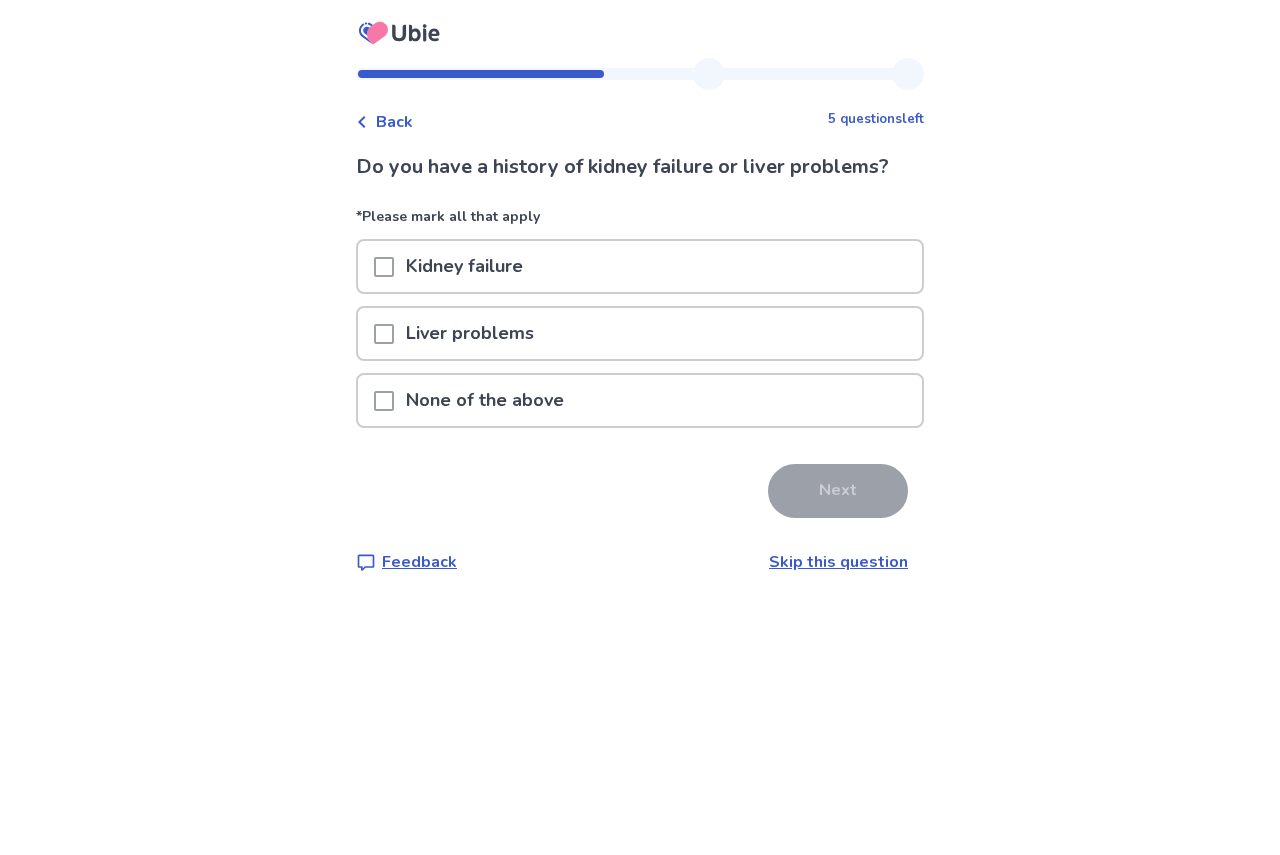 click on "None of the above" at bounding box center [485, 400] 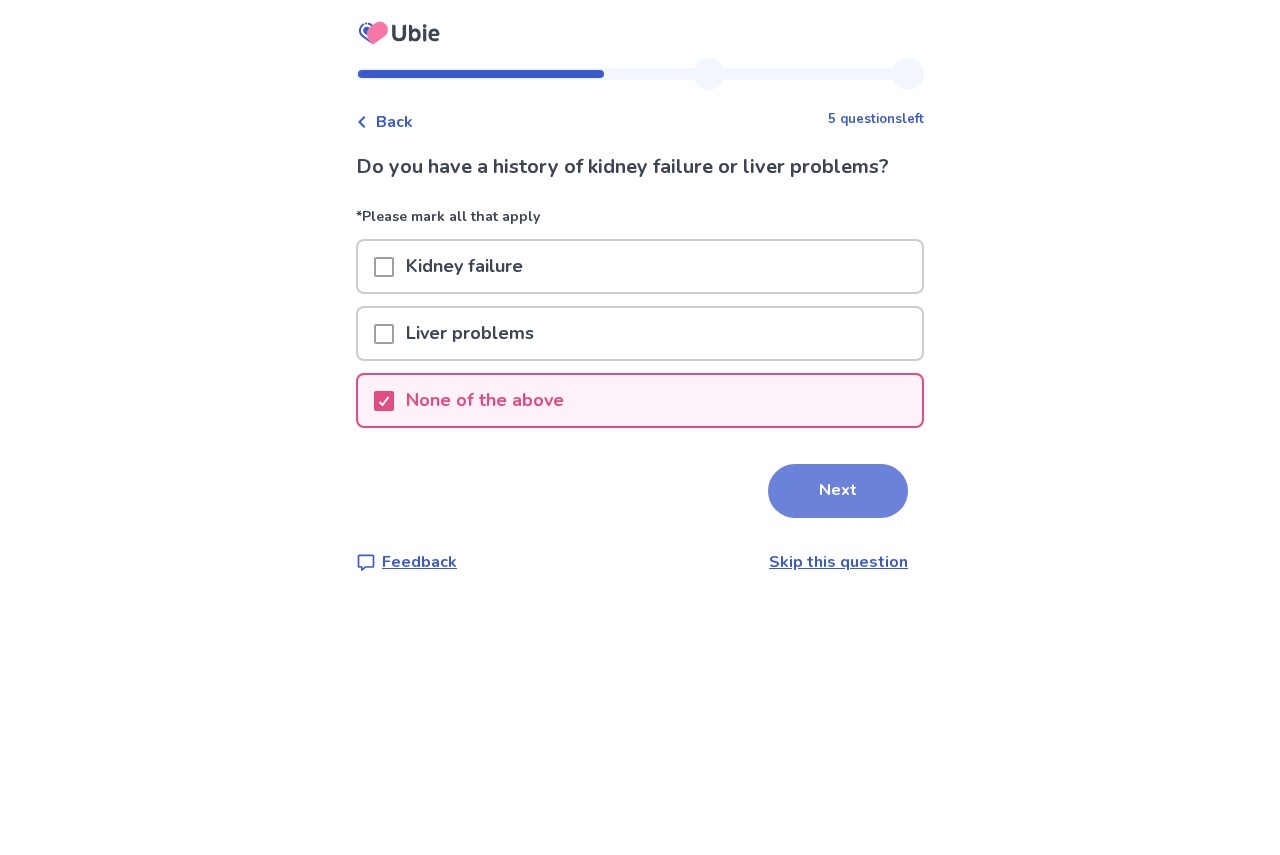 click on "Next" at bounding box center (838, 491) 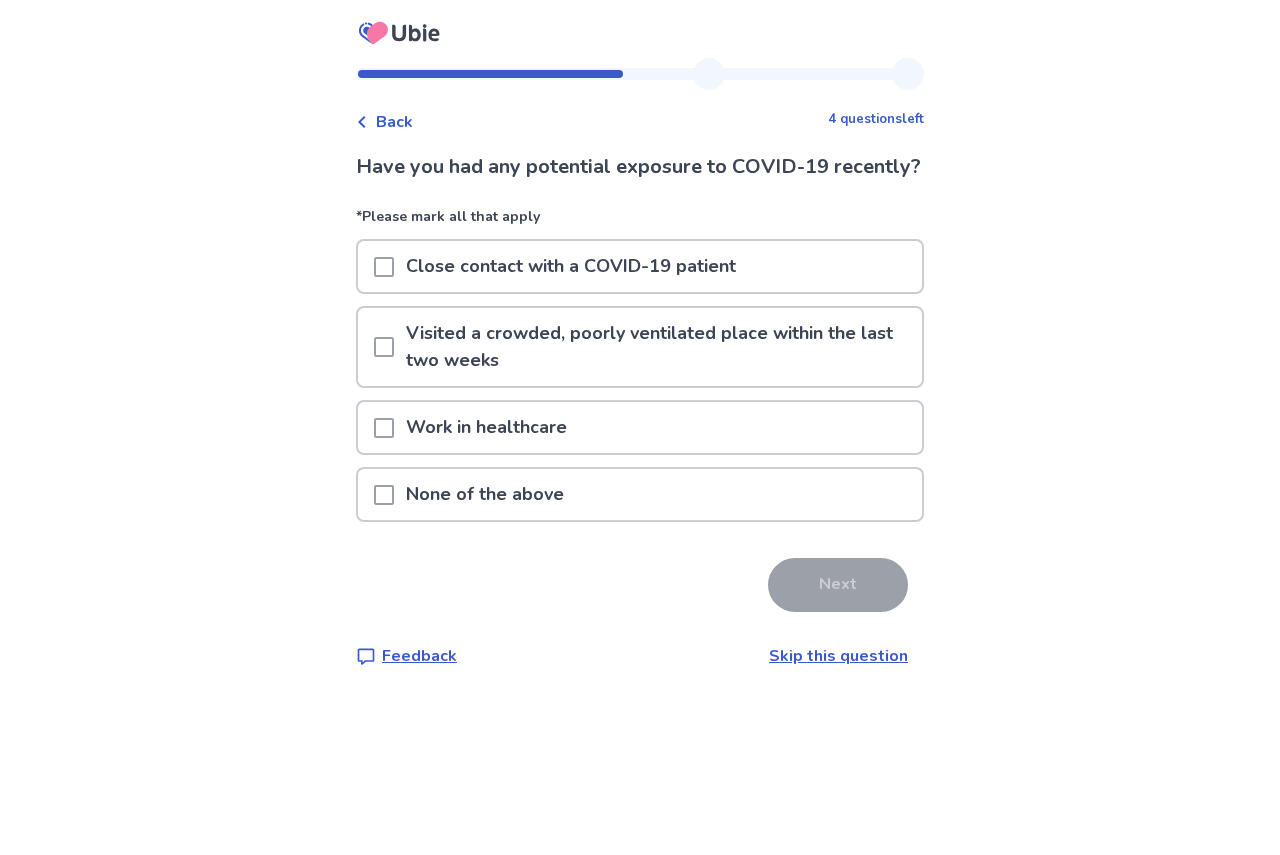 click at bounding box center (384, 428) 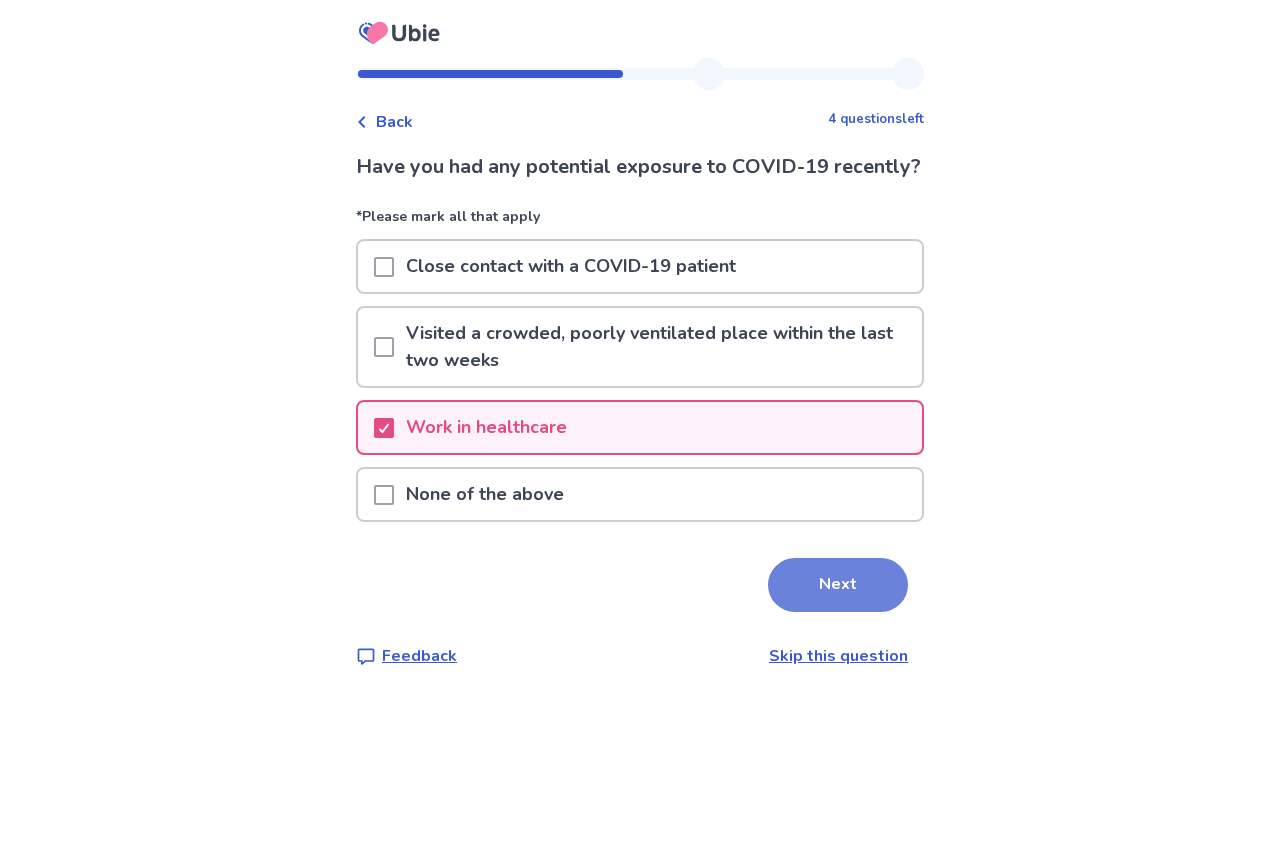 click on "Next" at bounding box center [838, 585] 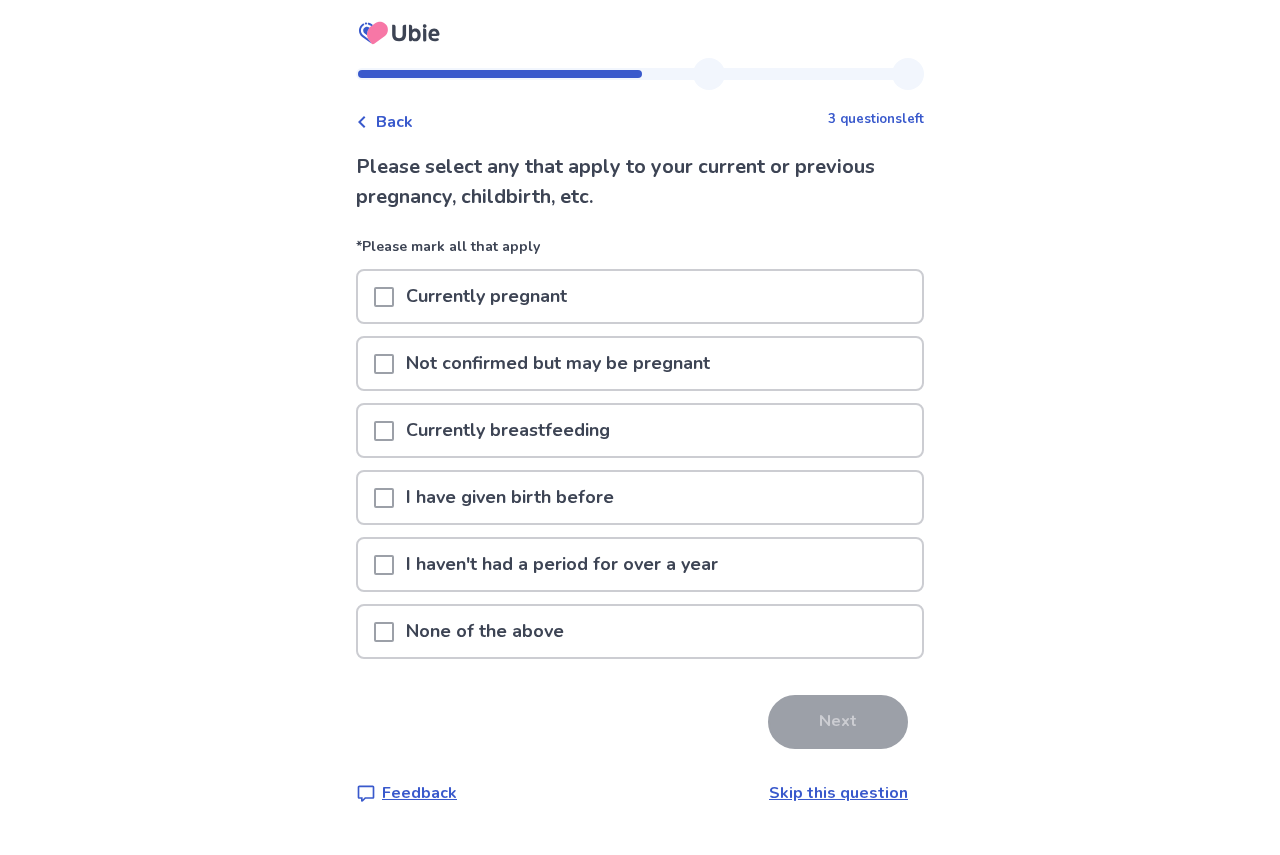 click on "None of the above" at bounding box center [485, 631] 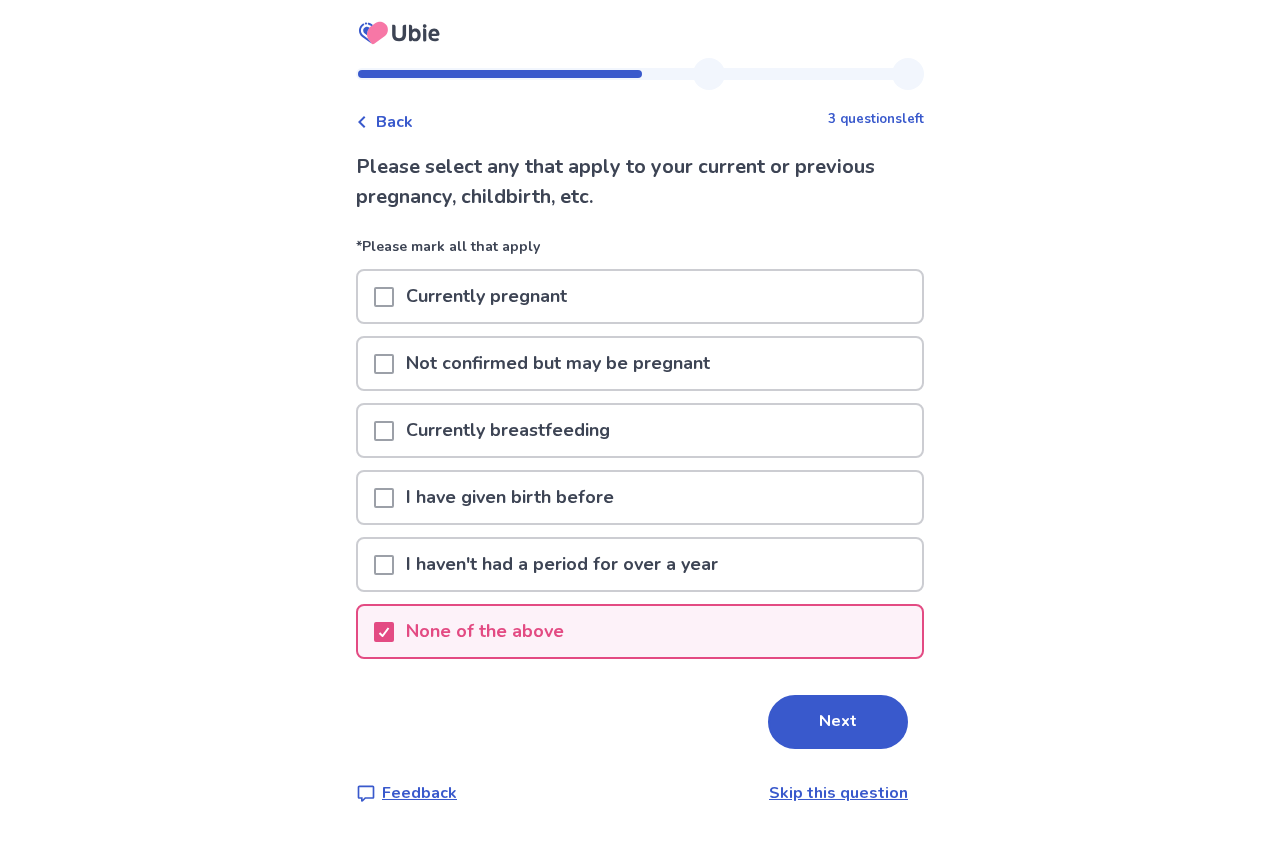 click on "I have given birth before" at bounding box center (510, 497) 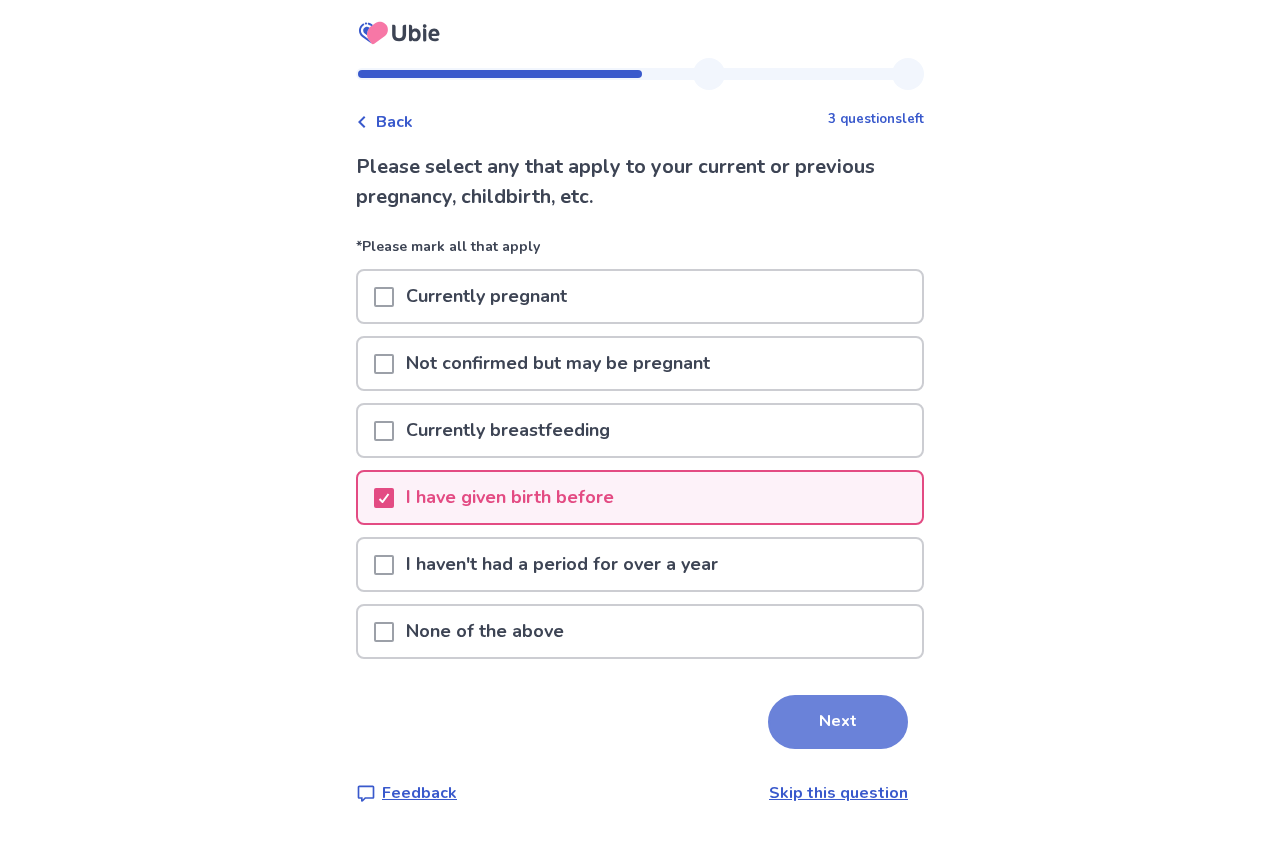 click on "Next" at bounding box center (838, 722) 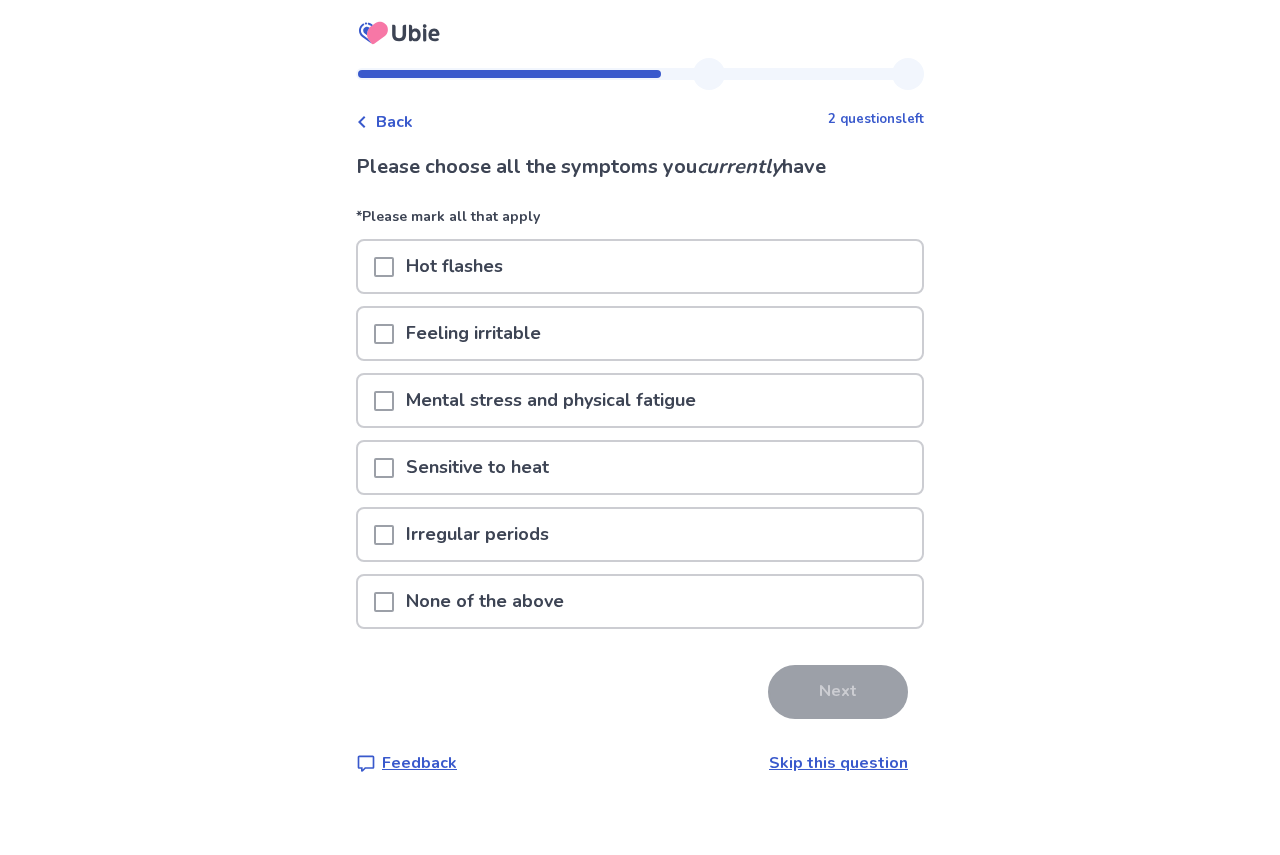 click at bounding box center (384, 401) 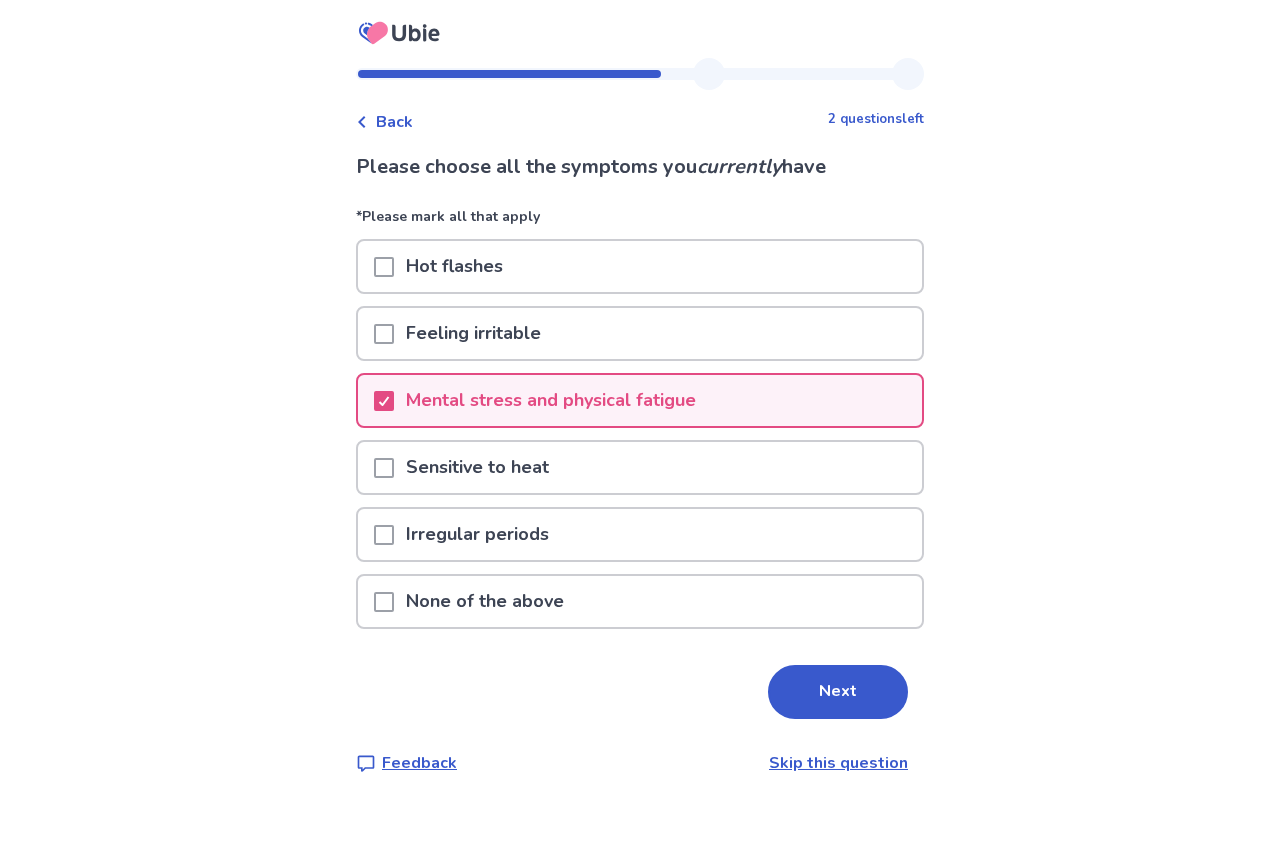 click at bounding box center (384, 468) 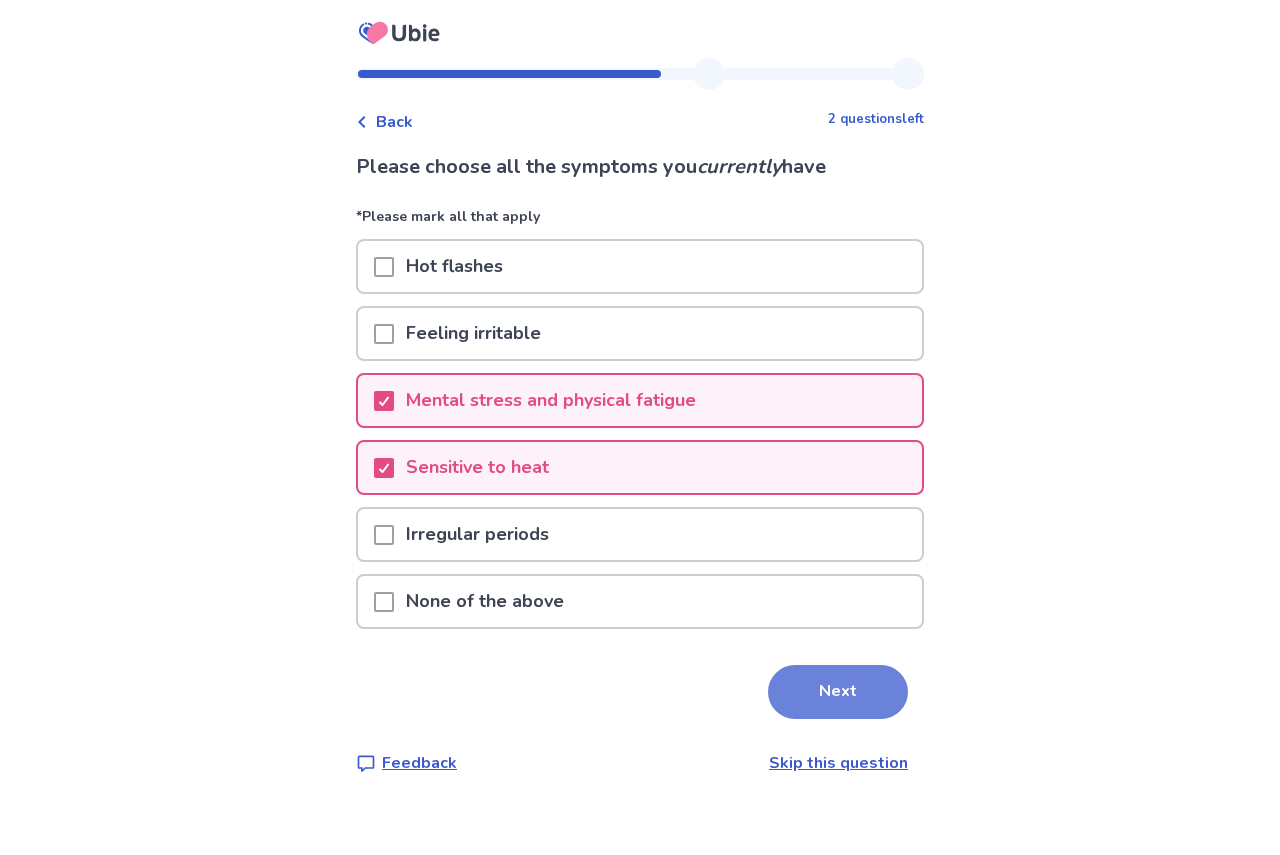 click on "Next" at bounding box center [838, 692] 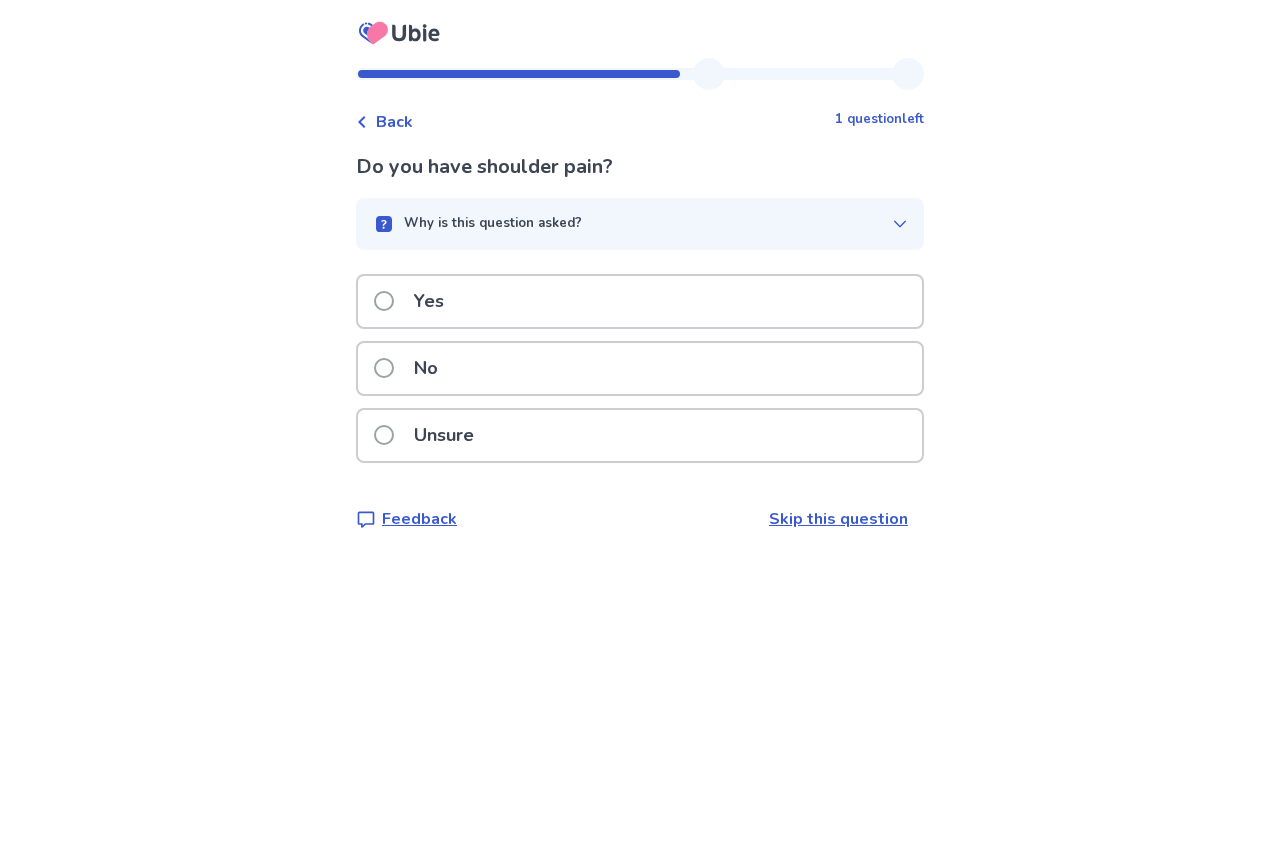 click 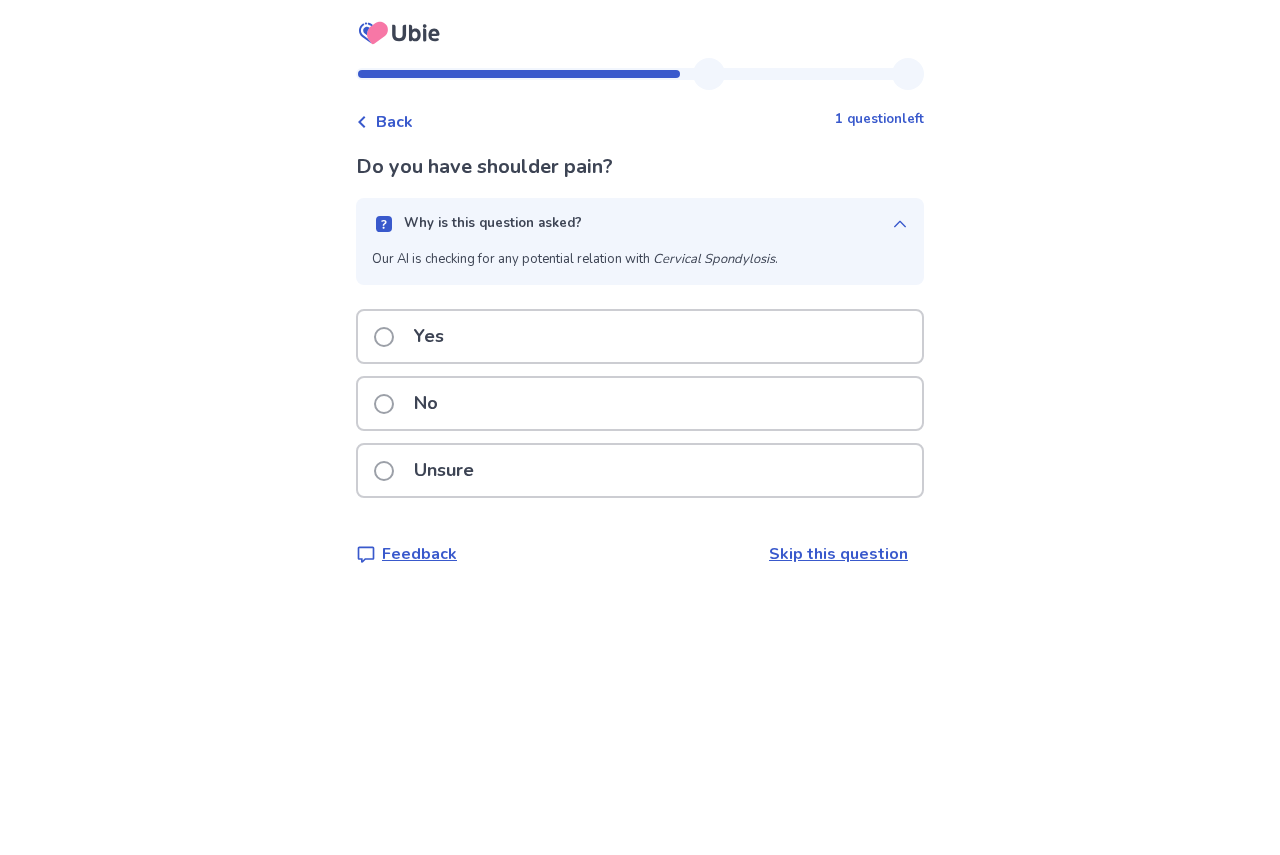 click on "No" at bounding box center [426, 403] 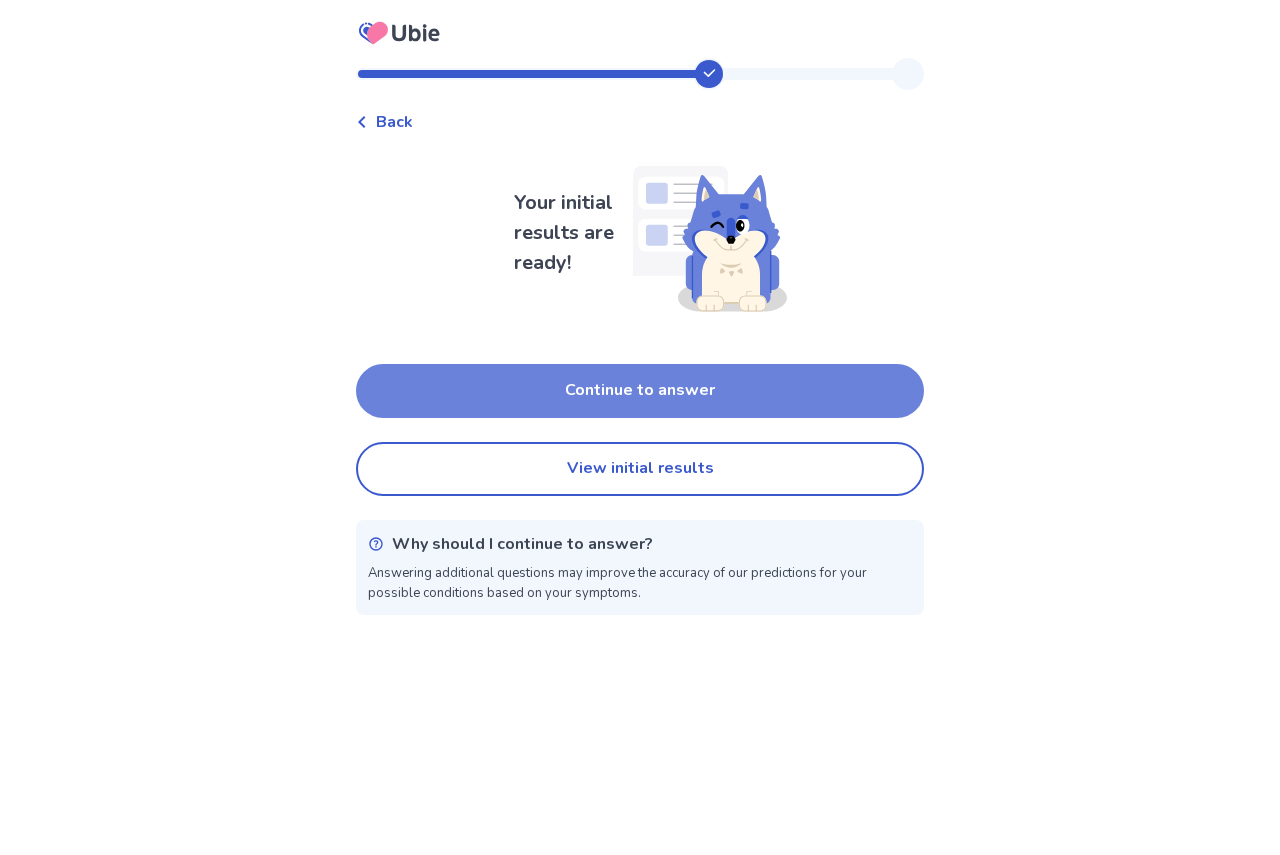 click on "Continue to answer" at bounding box center (640, 391) 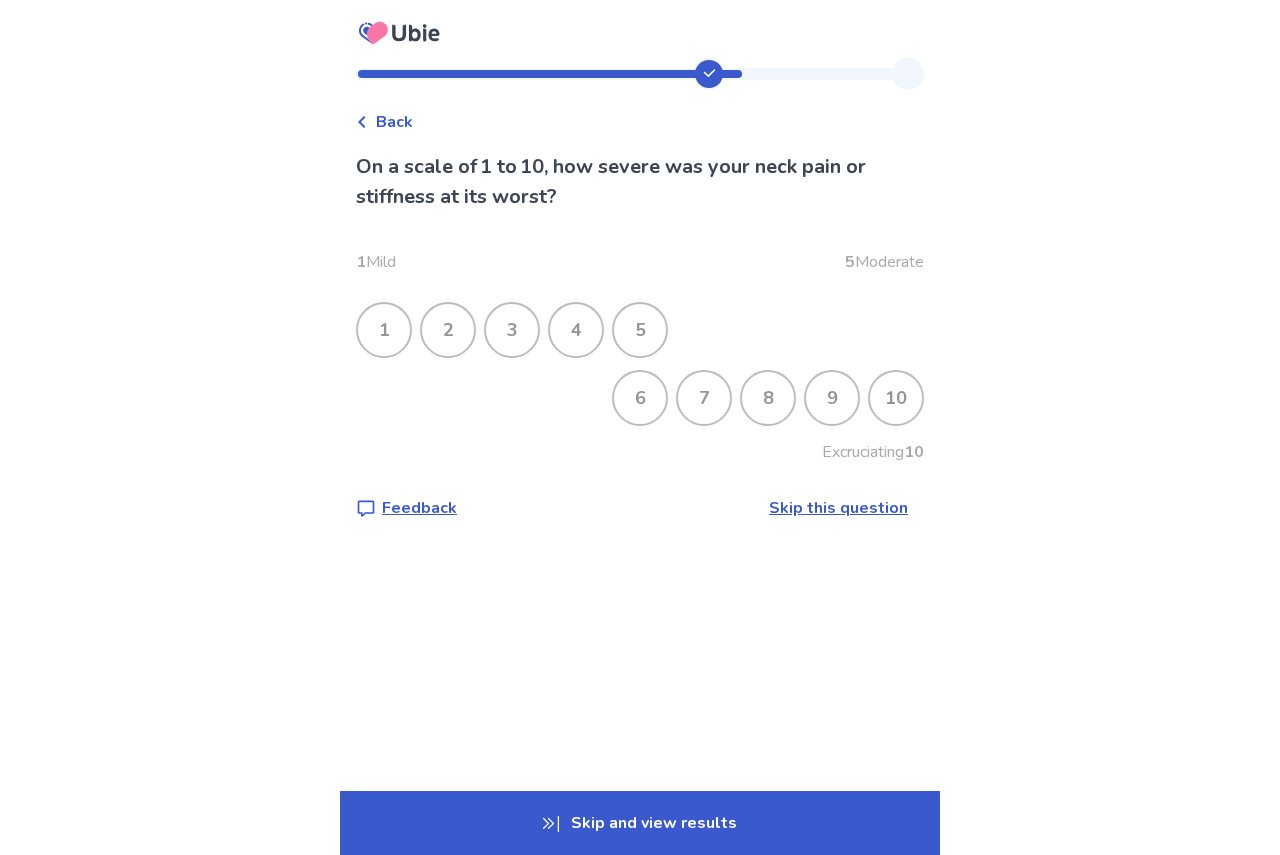 click on "8" at bounding box center [768, 398] 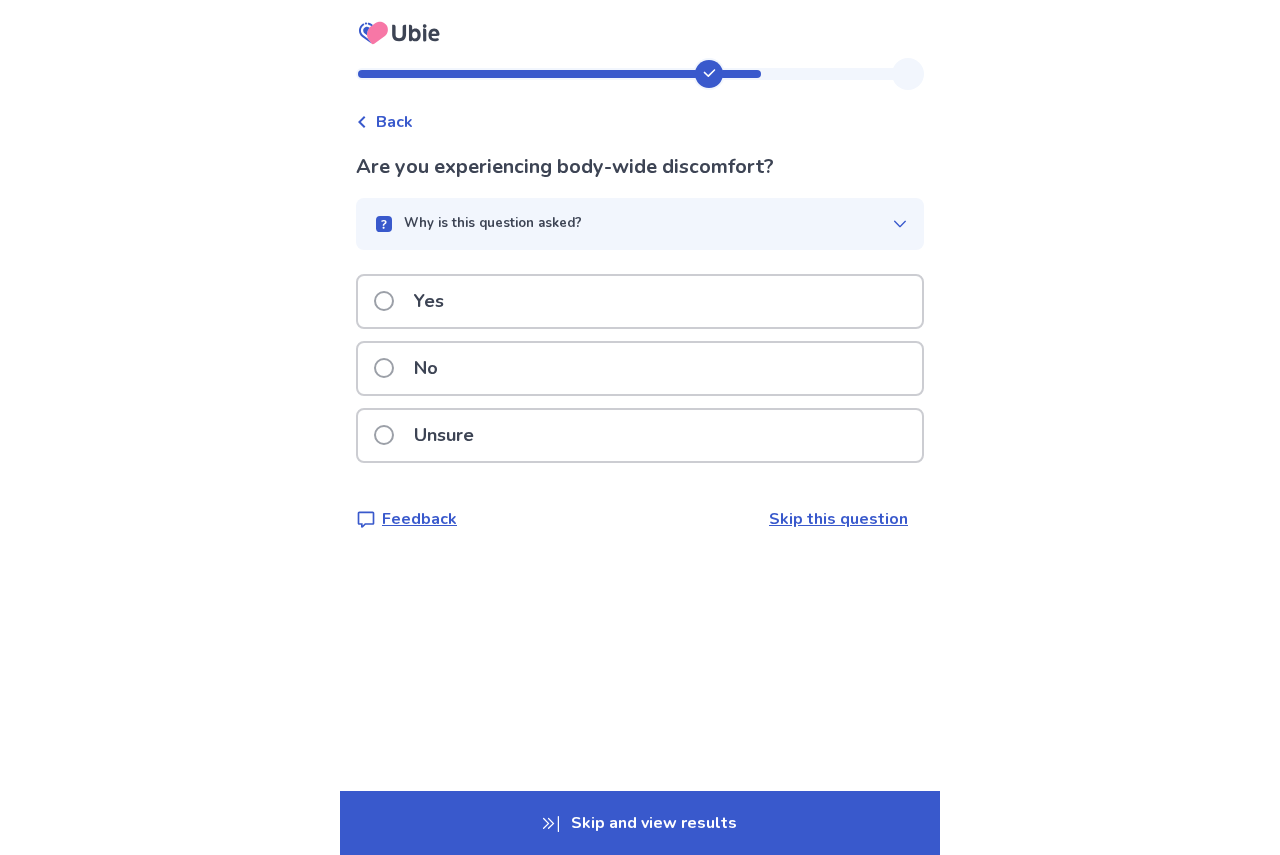 click on "Yes" at bounding box center (640, 301) 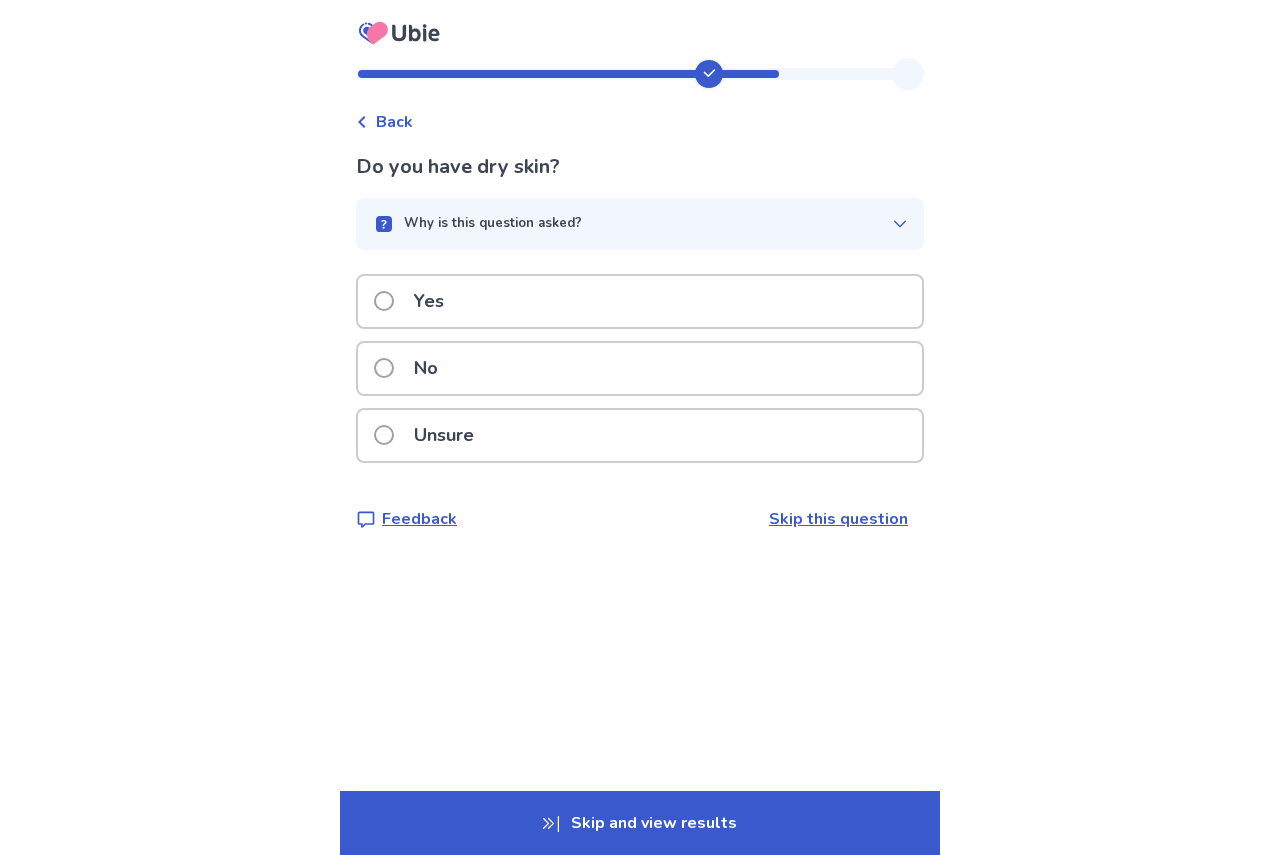 click on "Yes" at bounding box center (640, 301) 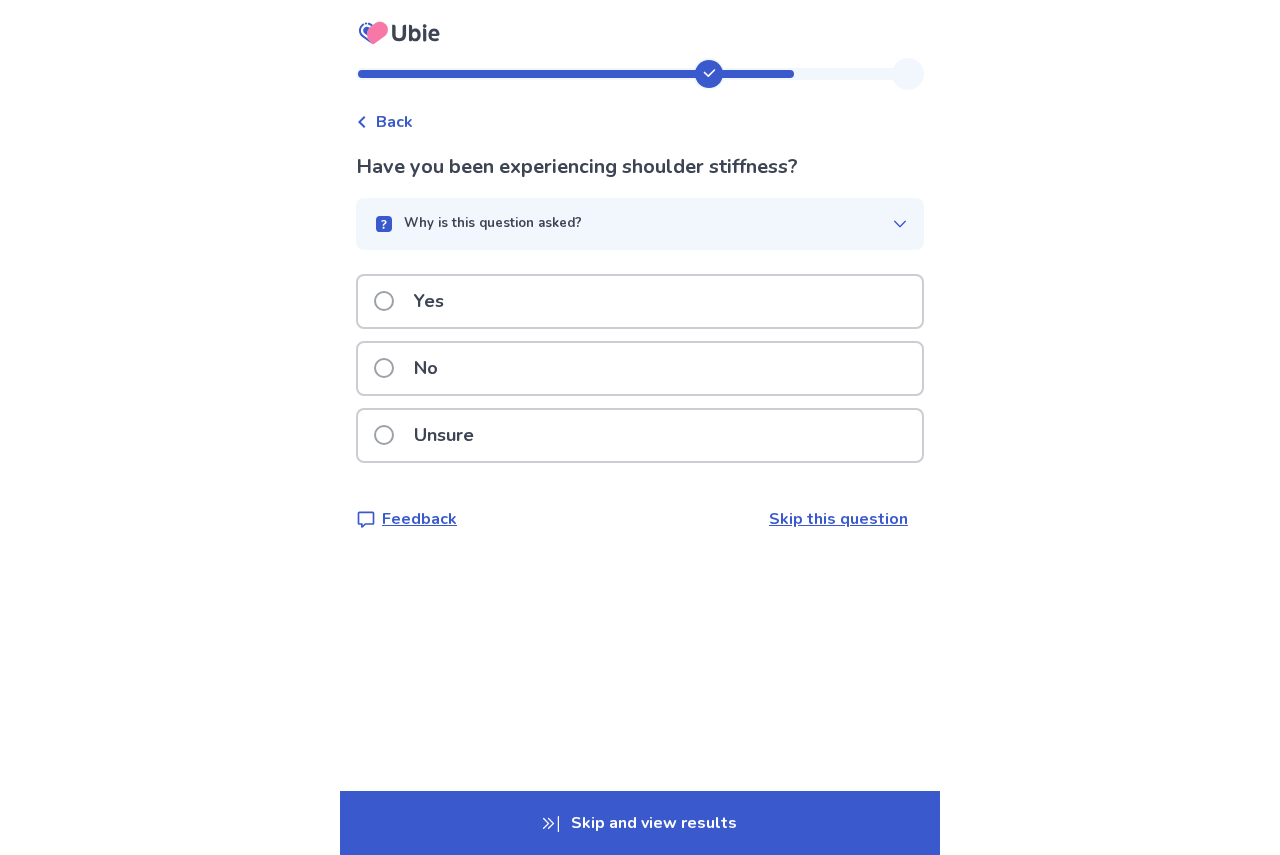 click on "Yes" at bounding box center [640, 301] 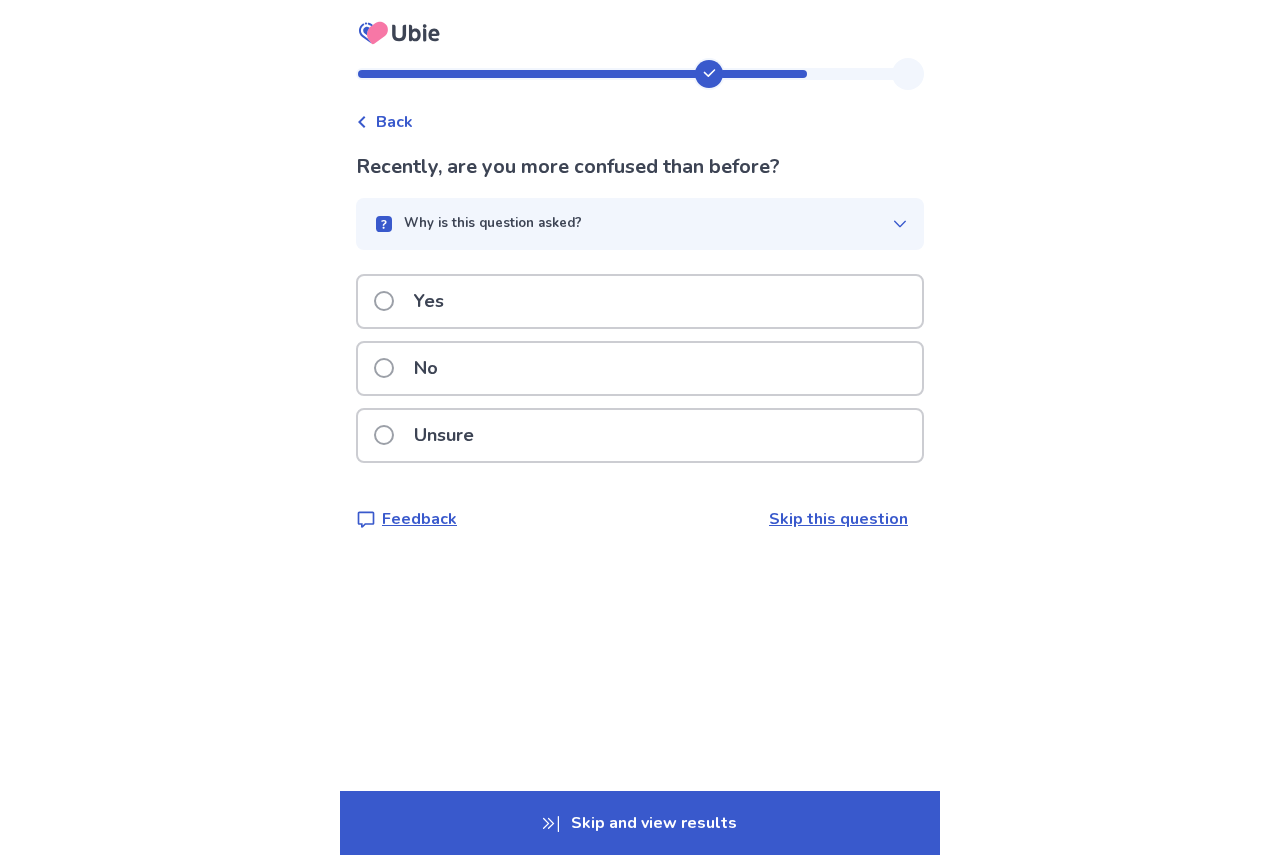 click on "Unsure" at bounding box center (444, 435) 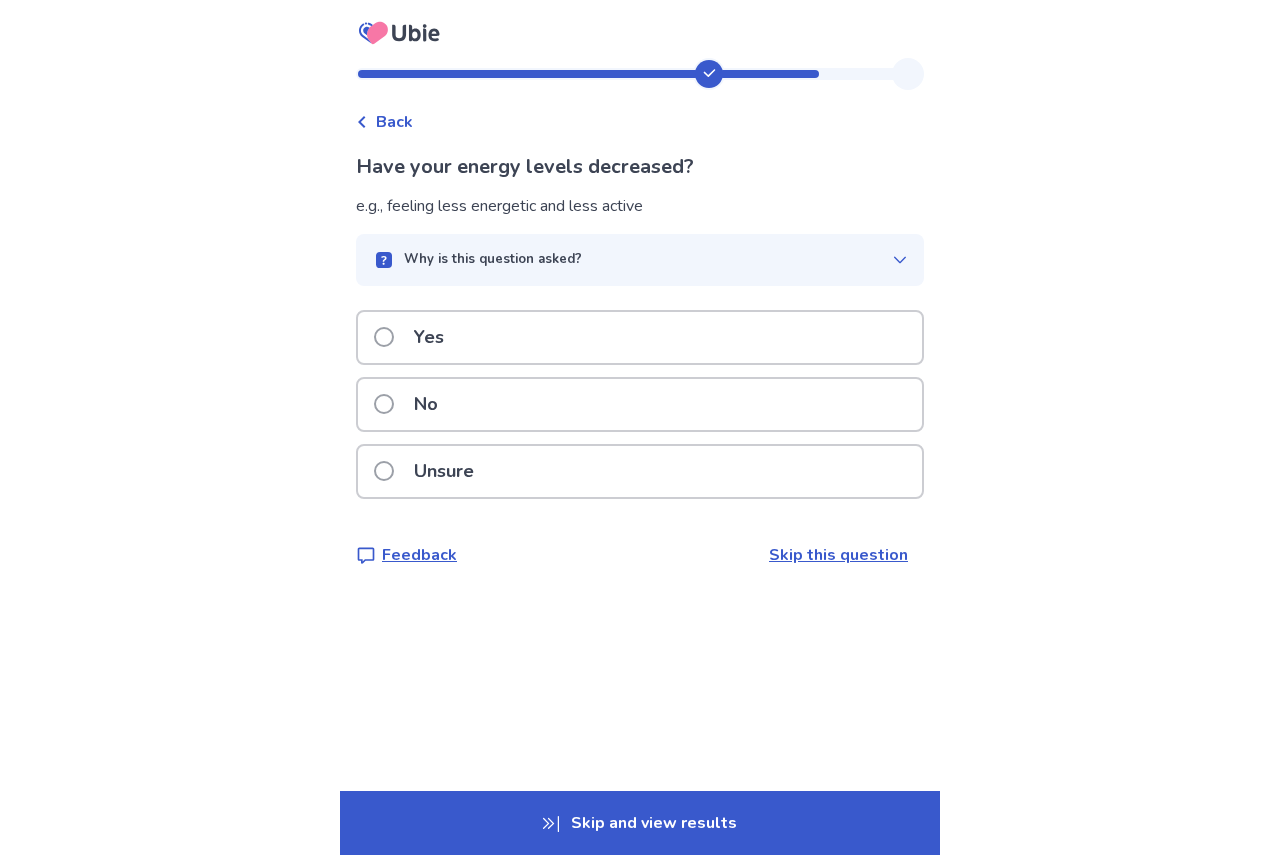 click on "Yes" at bounding box center [640, 337] 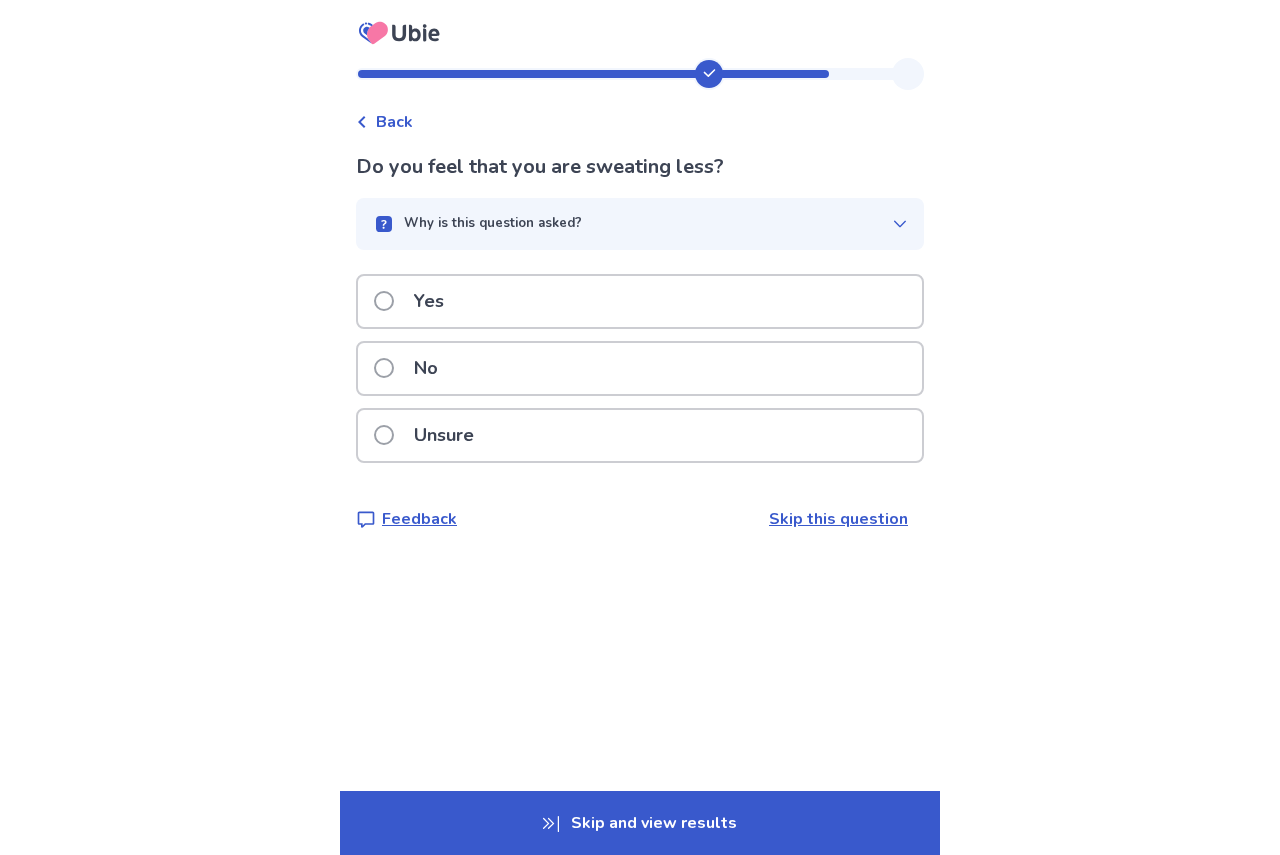 click on "No" at bounding box center (640, 368) 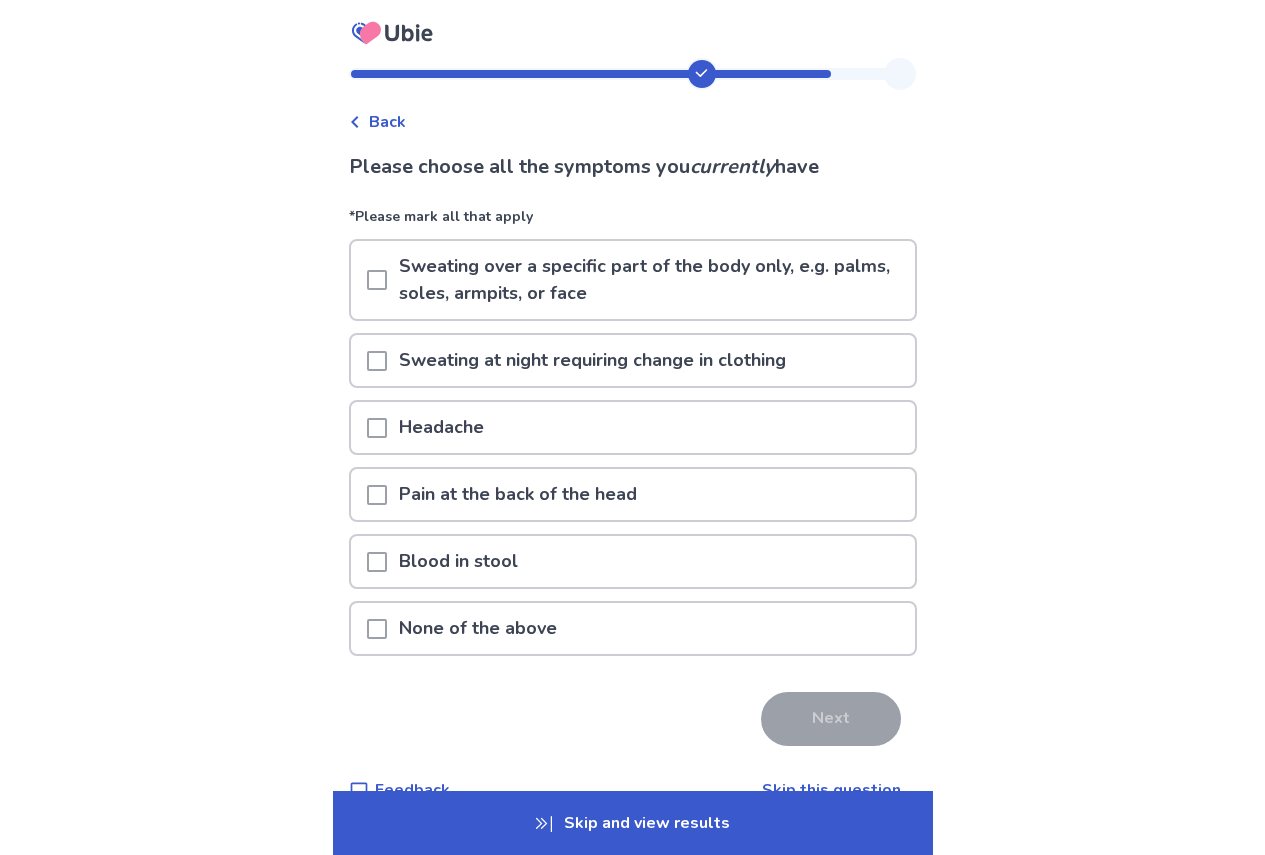 click on "Headache" at bounding box center [441, 427] 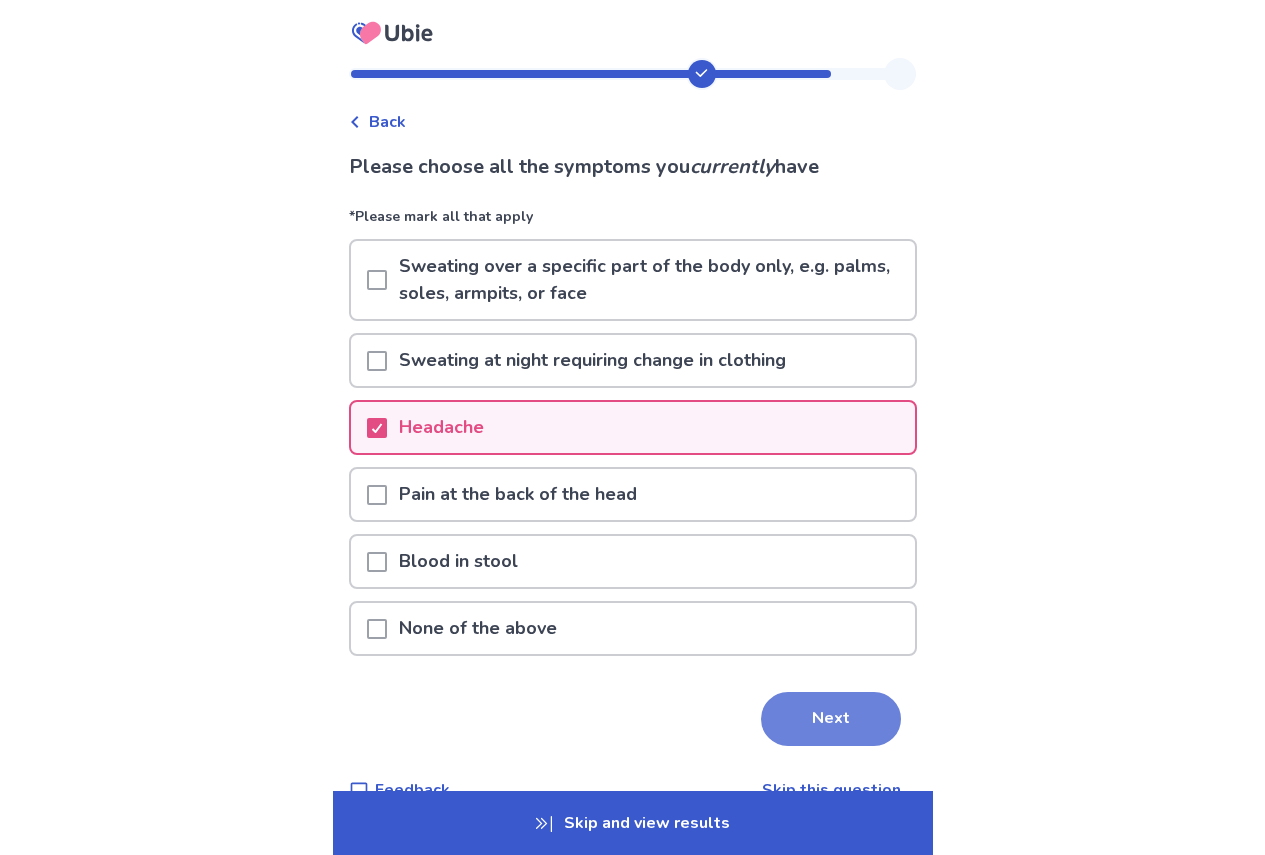 click on "Next" at bounding box center (831, 719) 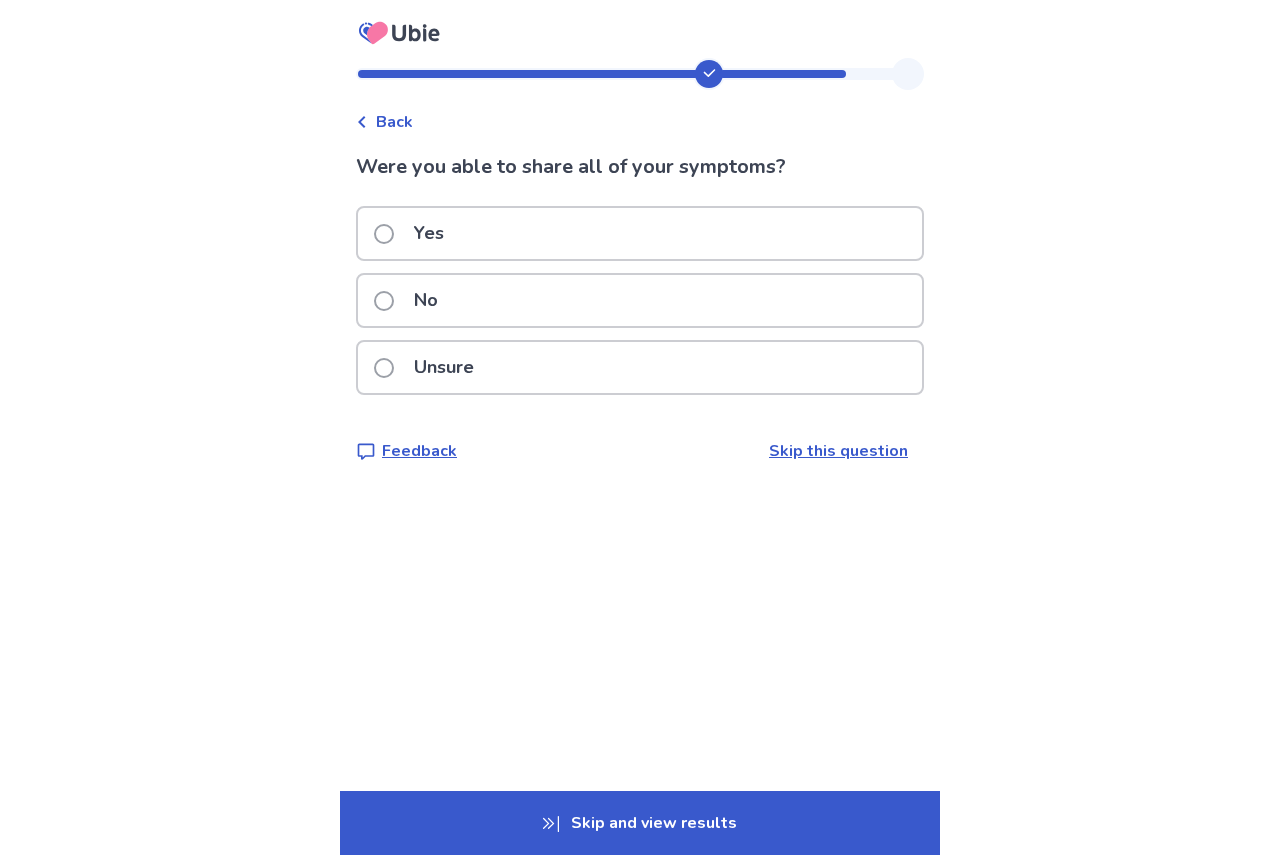 click on "Yes" at bounding box center [640, 233] 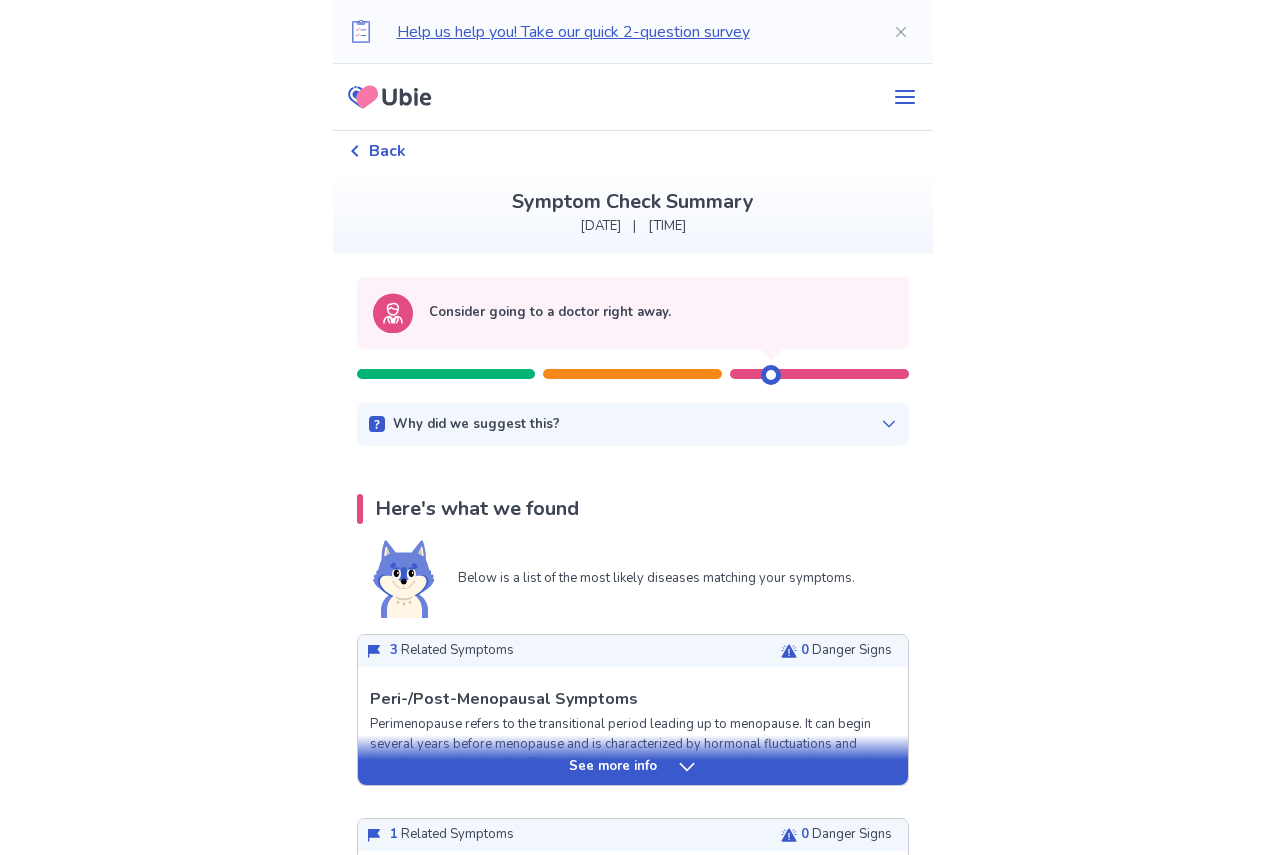 click on "Why did we suggest this?" at bounding box center [633, 425] 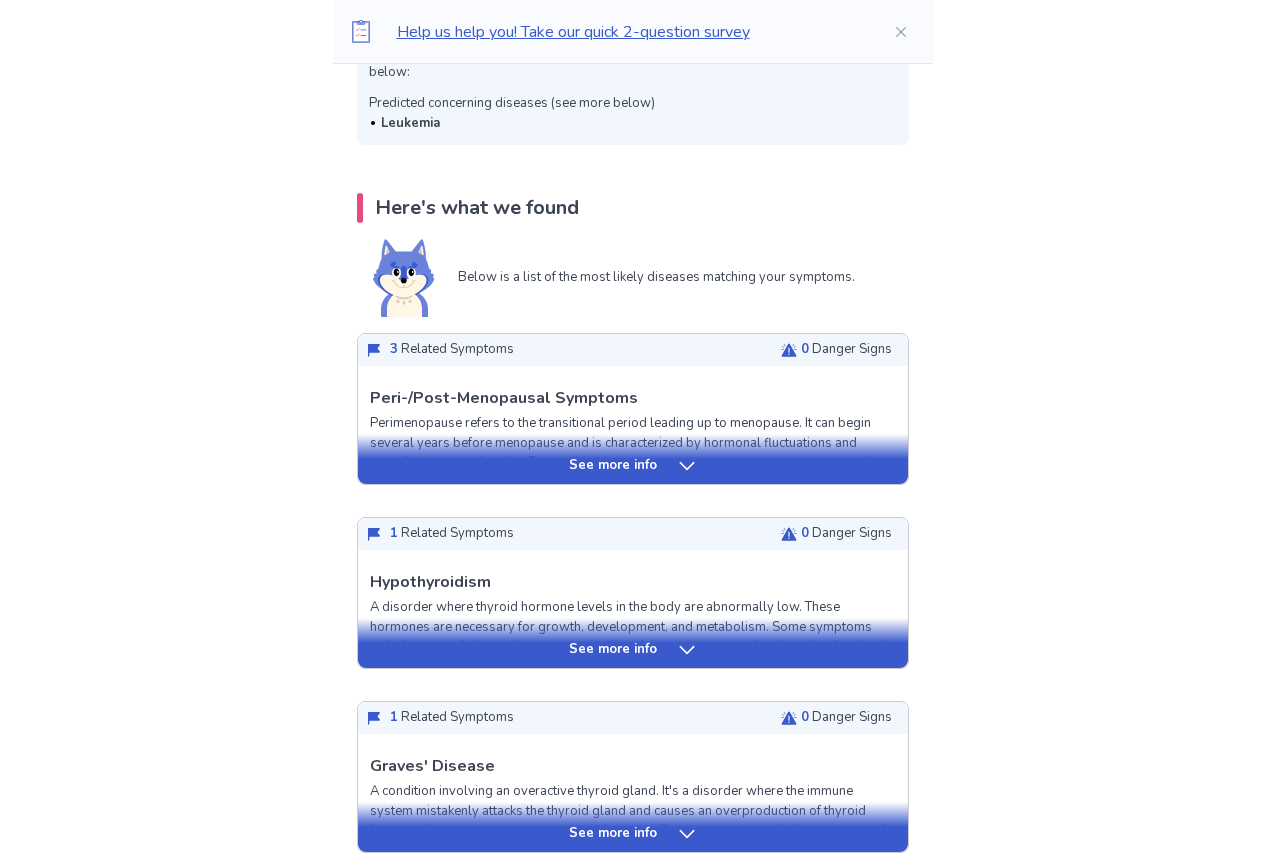 scroll, scrollTop: 400, scrollLeft: 0, axis: vertical 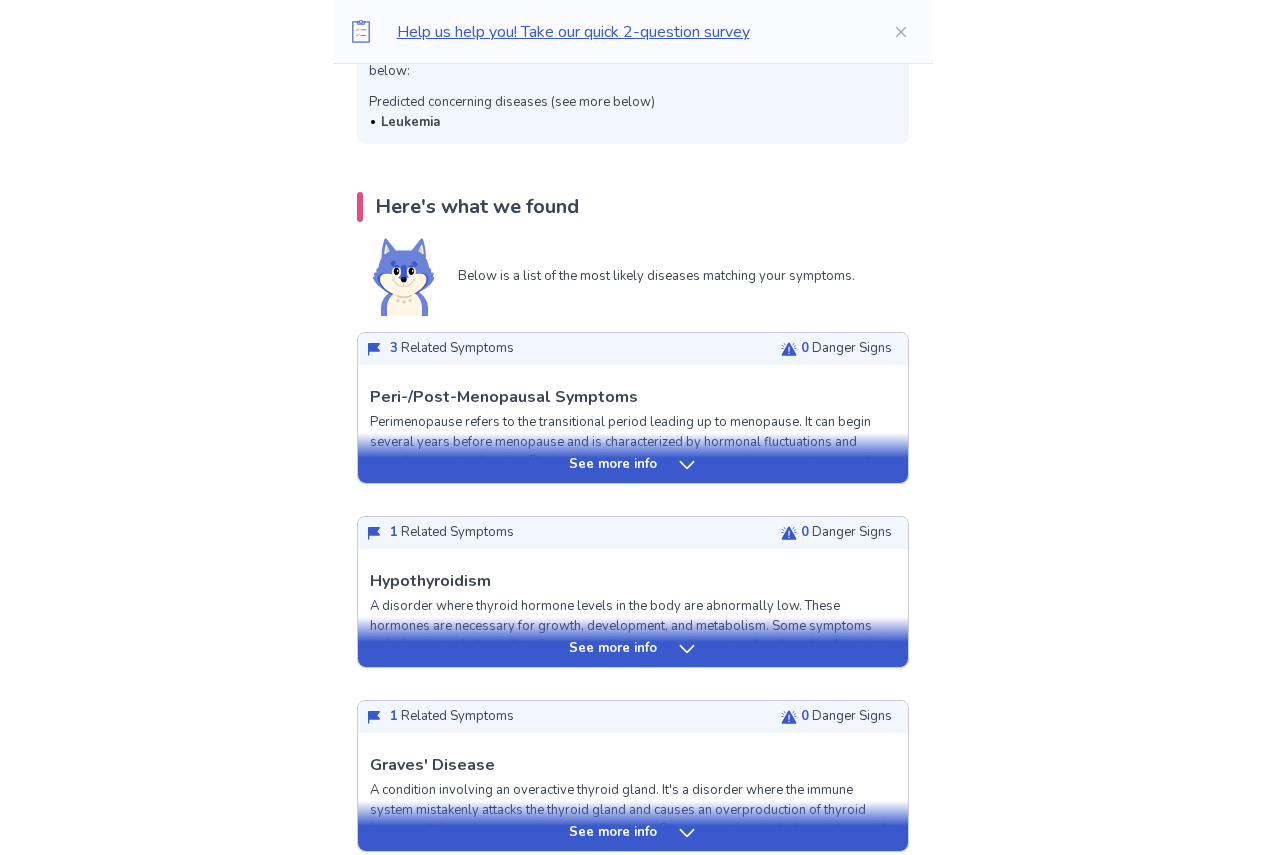 click on "See more info" at bounding box center [613, 465] 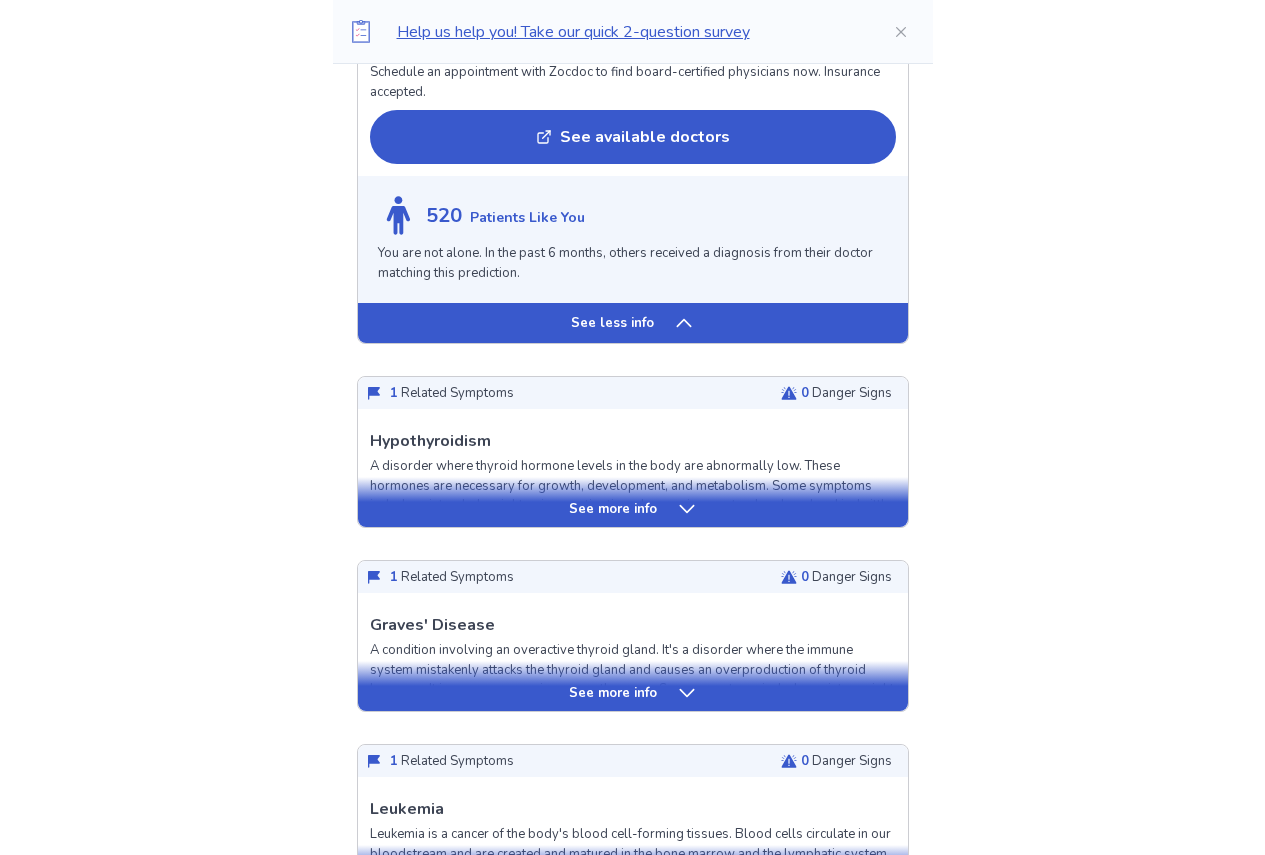 scroll, scrollTop: 2100, scrollLeft: 0, axis: vertical 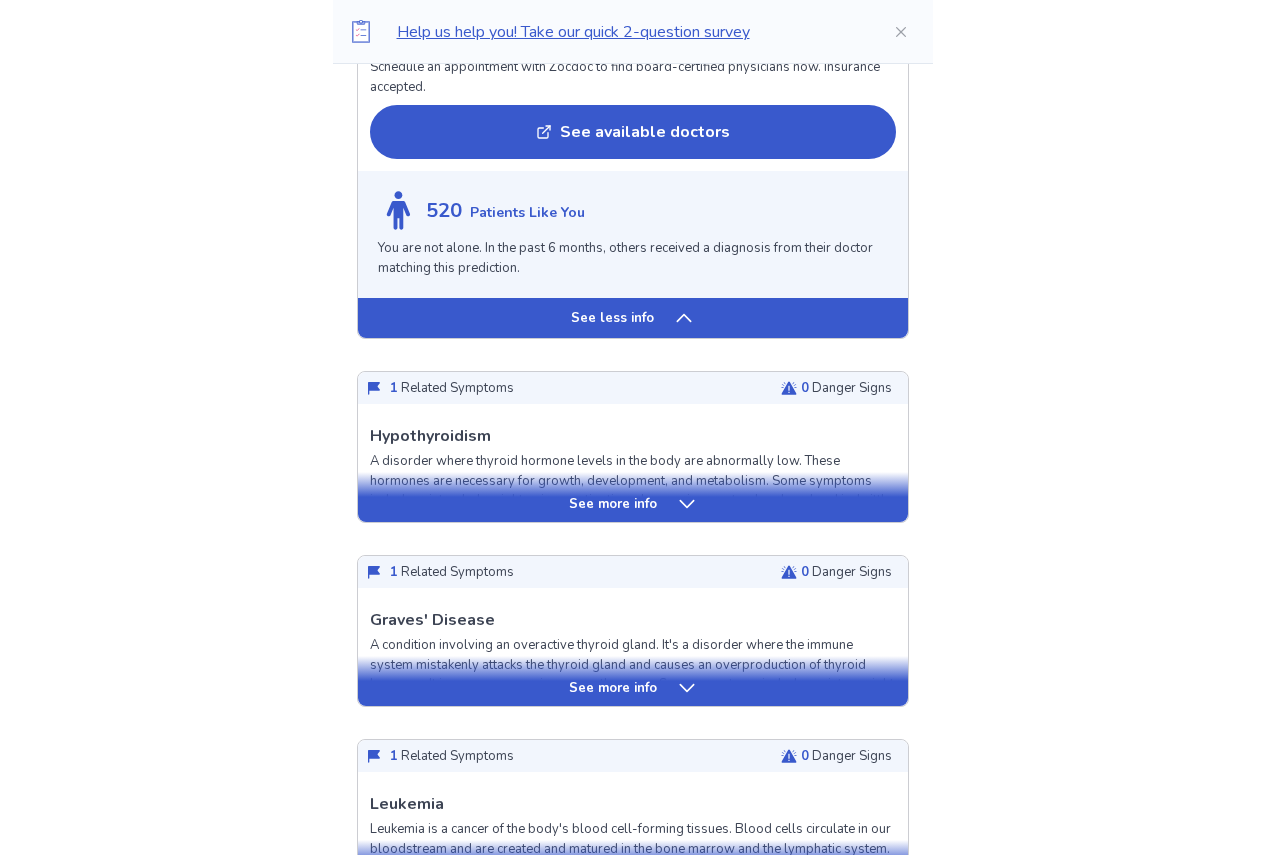 click on "See more info" at bounding box center (613, 505) 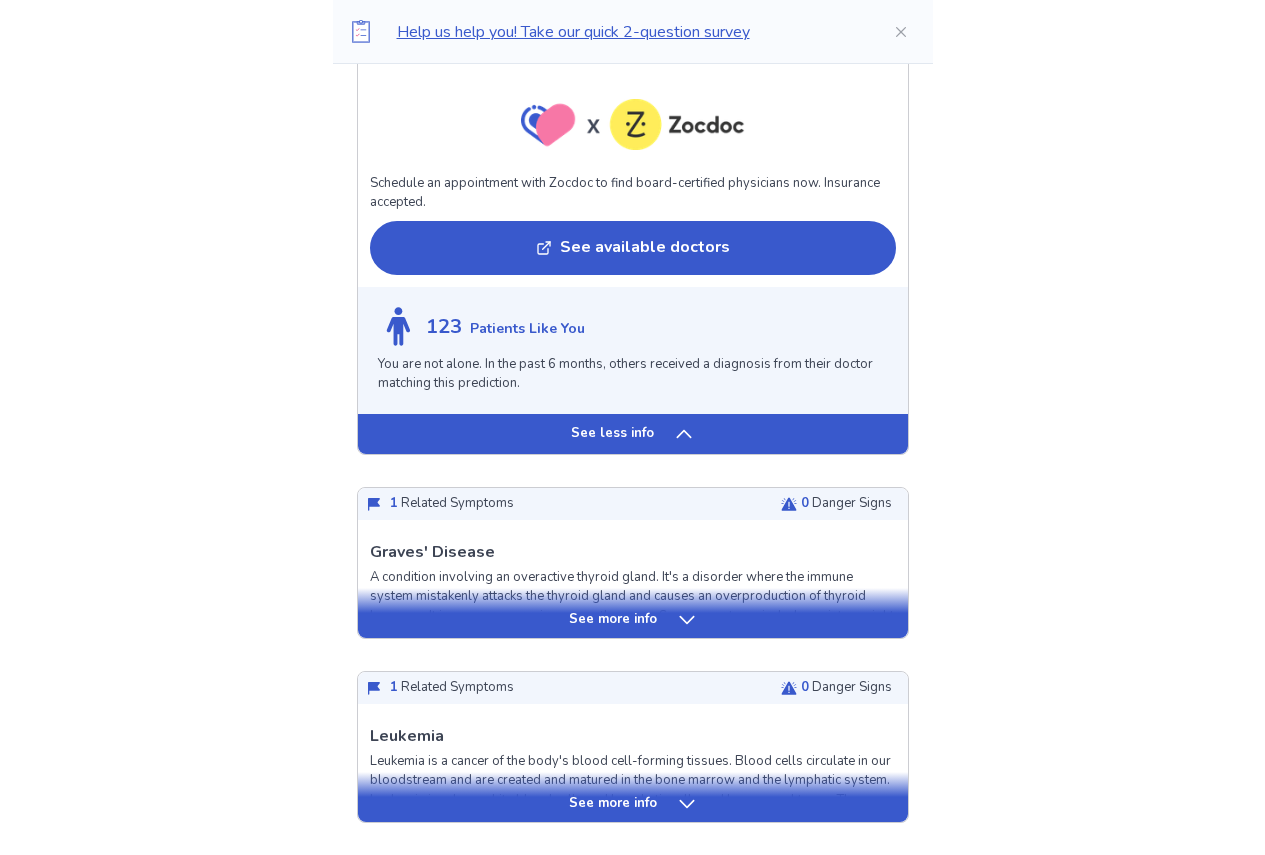 scroll, scrollTop: 3800, scrollLeft: 0, axis: vertical 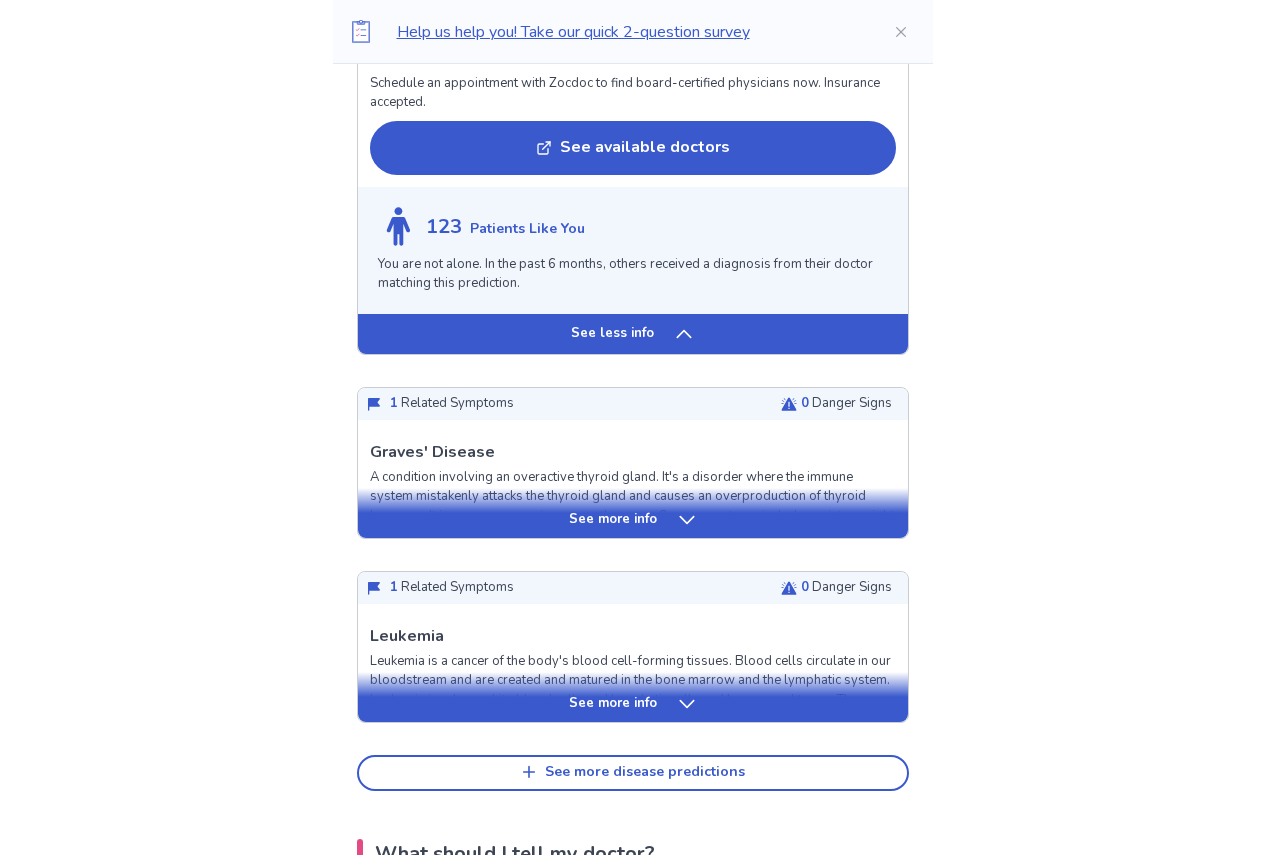 click 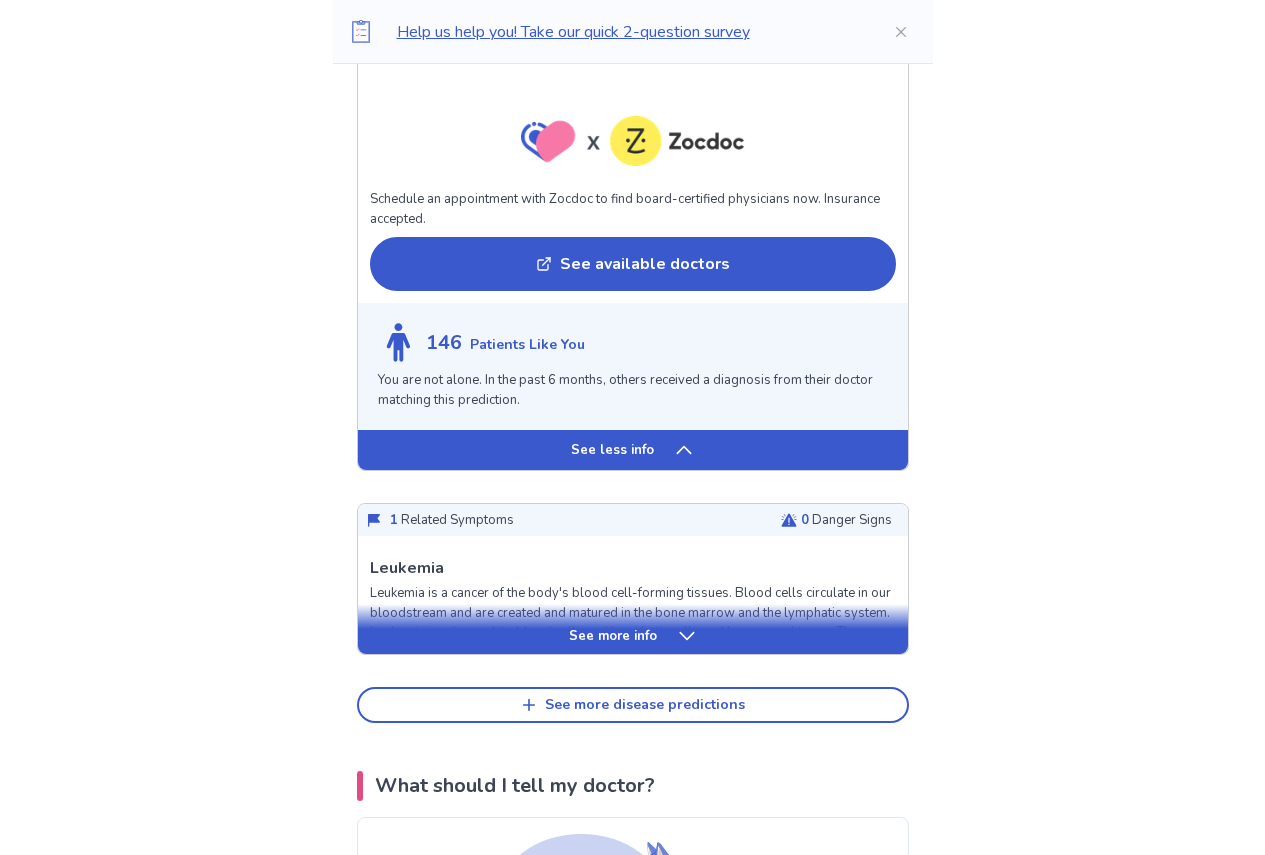 scroll, scrollTop: 5500, scrollLeft: 0, axis: vertical 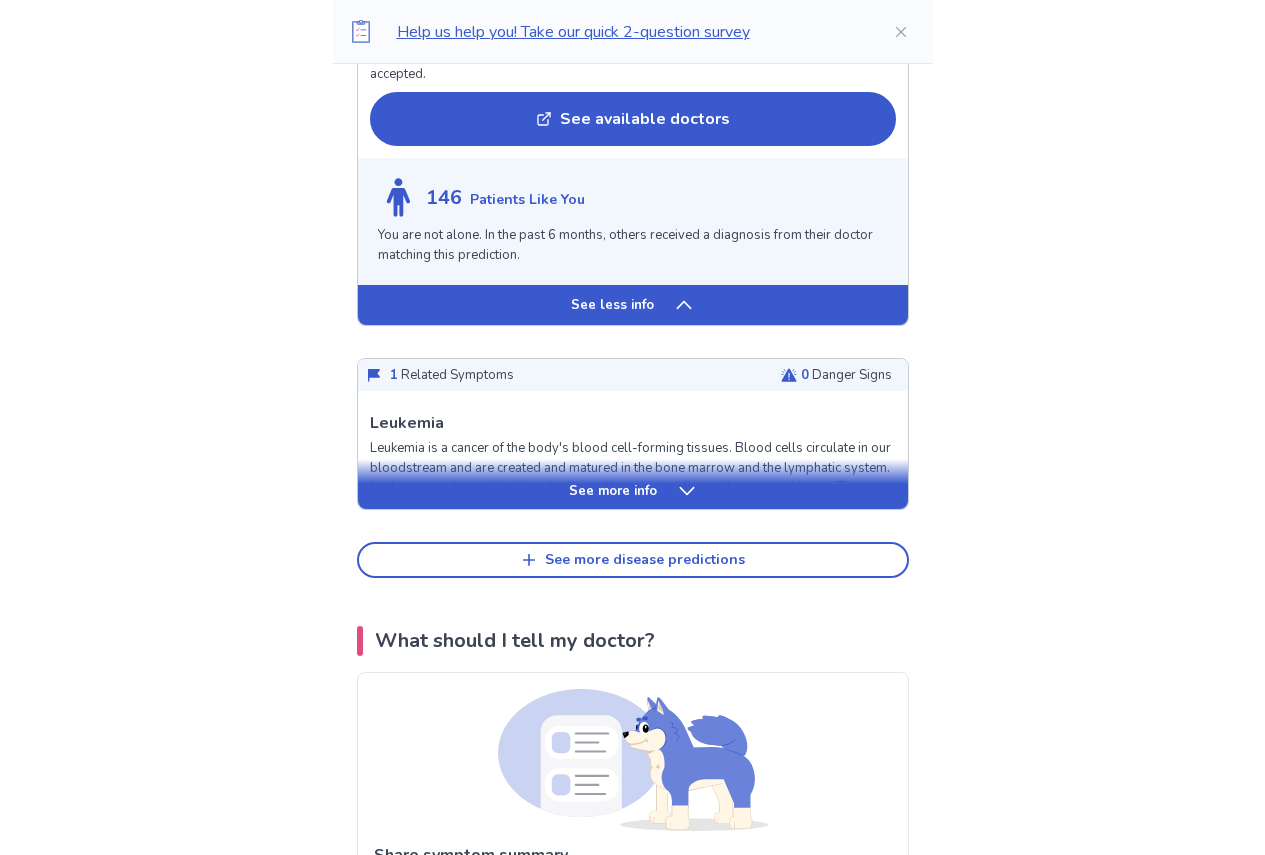 click on "See more info" at bounding box center [633, 491] 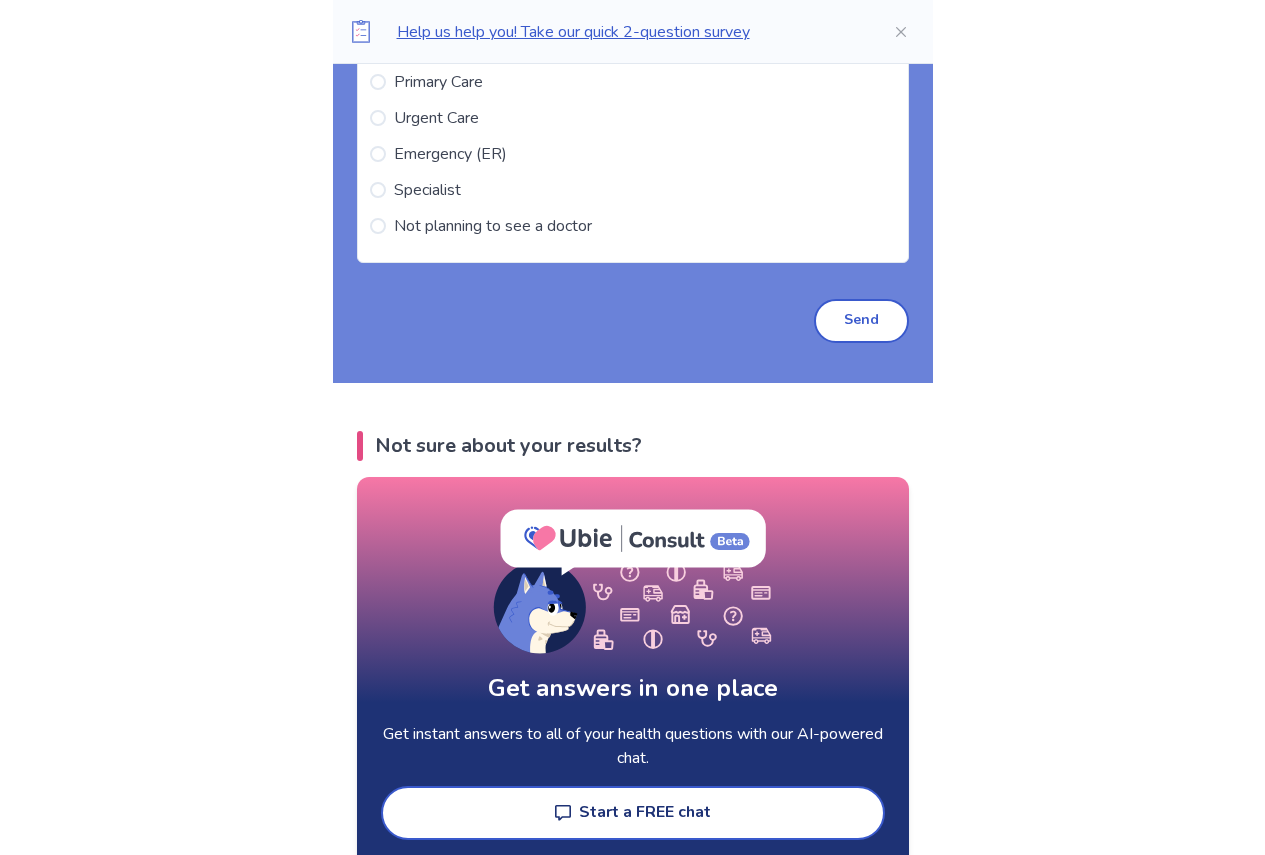 scroll, scrollTop: 9000, scrollLeft: 0, axis: vertical 